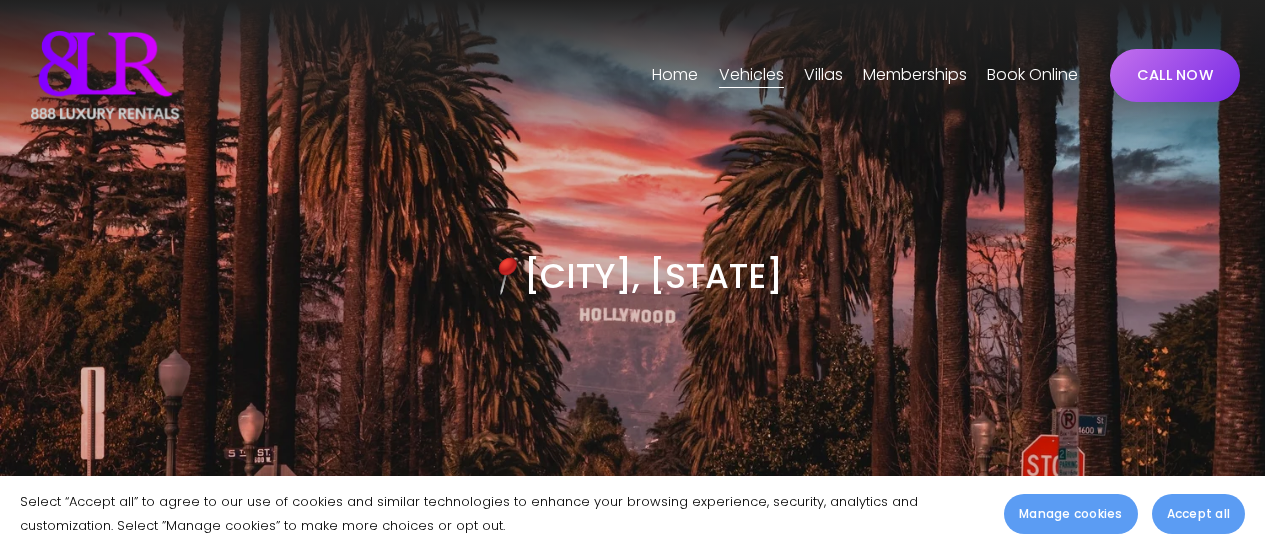 scroll, scrollTop: 6357, scrollLeft: 0, axis: vertical 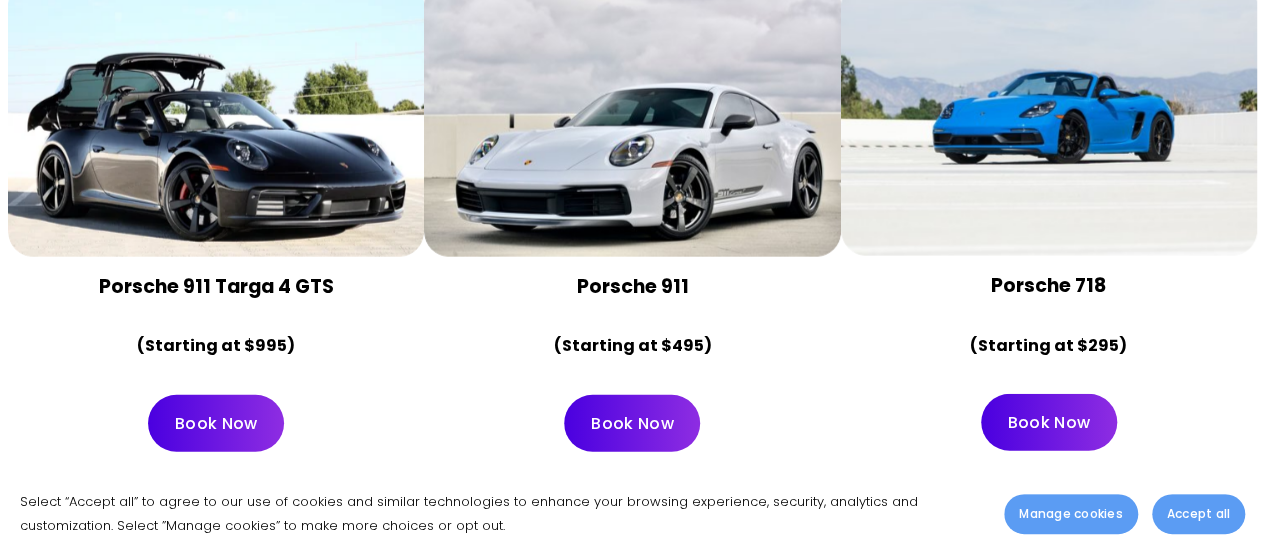 click on "Book Now" at bounding box center [632, 423] 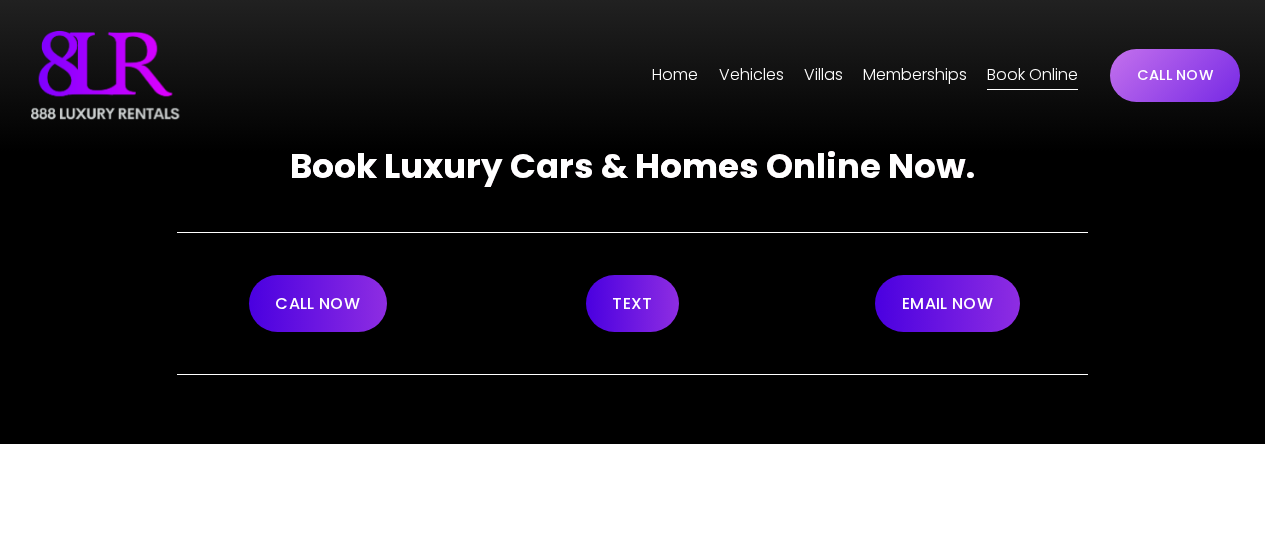 scroll, scrollTop: 0, scrollLeft: 0, axis: both 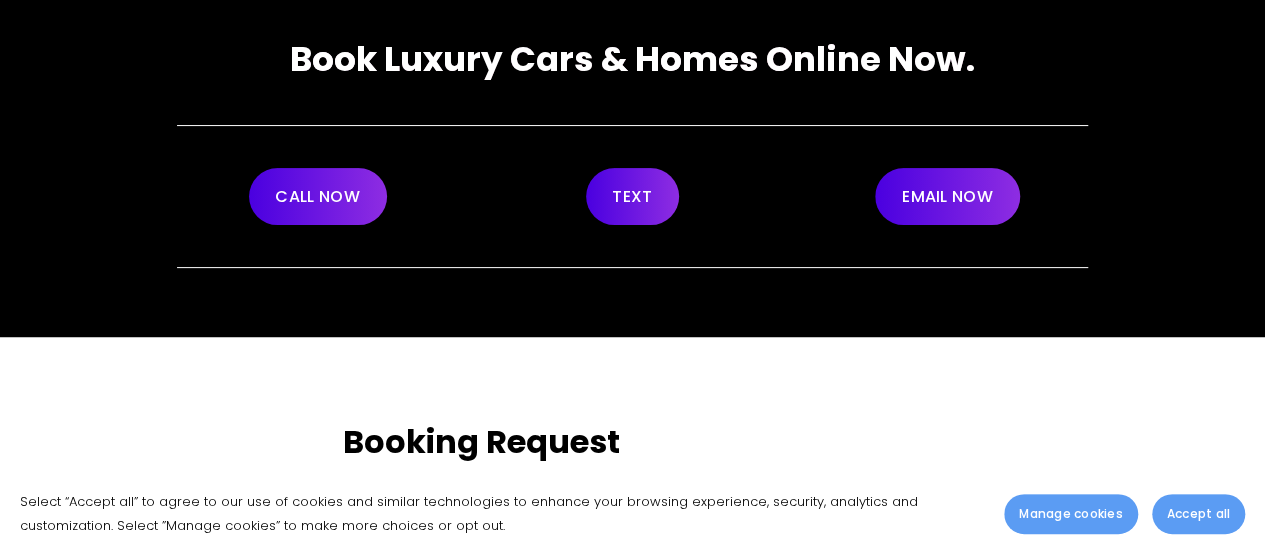 click on "EMAIL NOW" at bounding box center [947, 196] 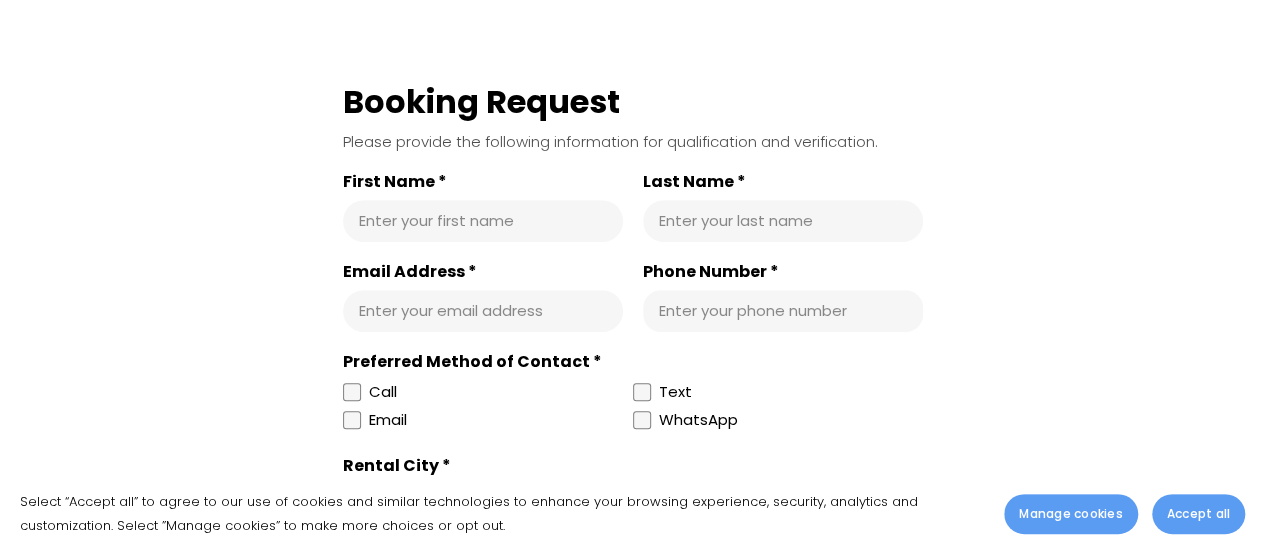 scroll, scrollTop: 484, scrollLeft: 0, axis: vertical 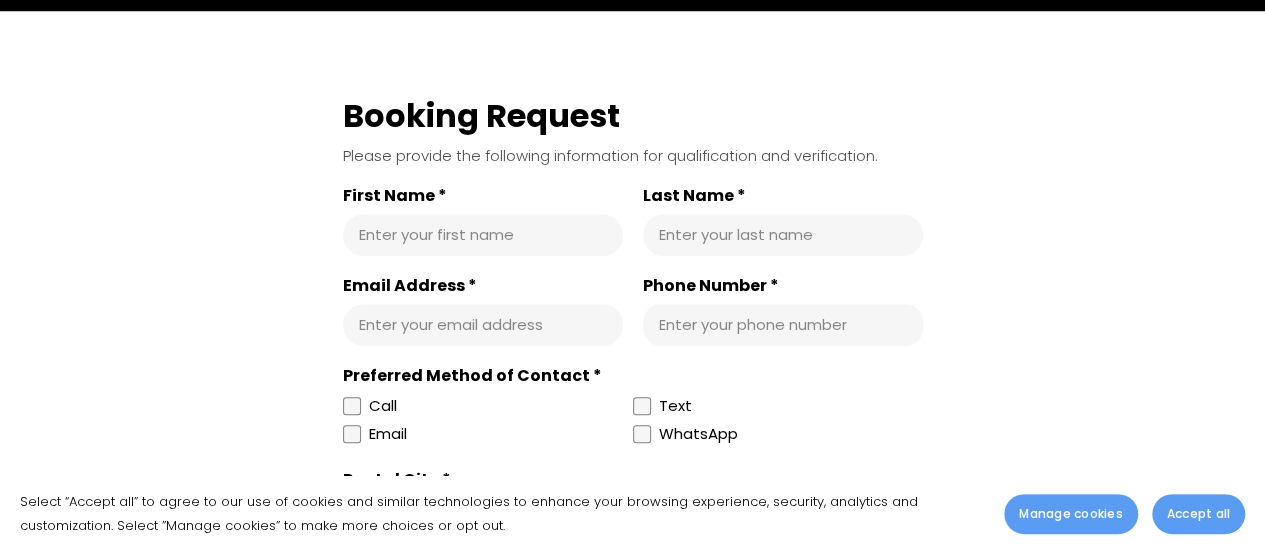 click on "First Name *" at bounding box center [483, 235] 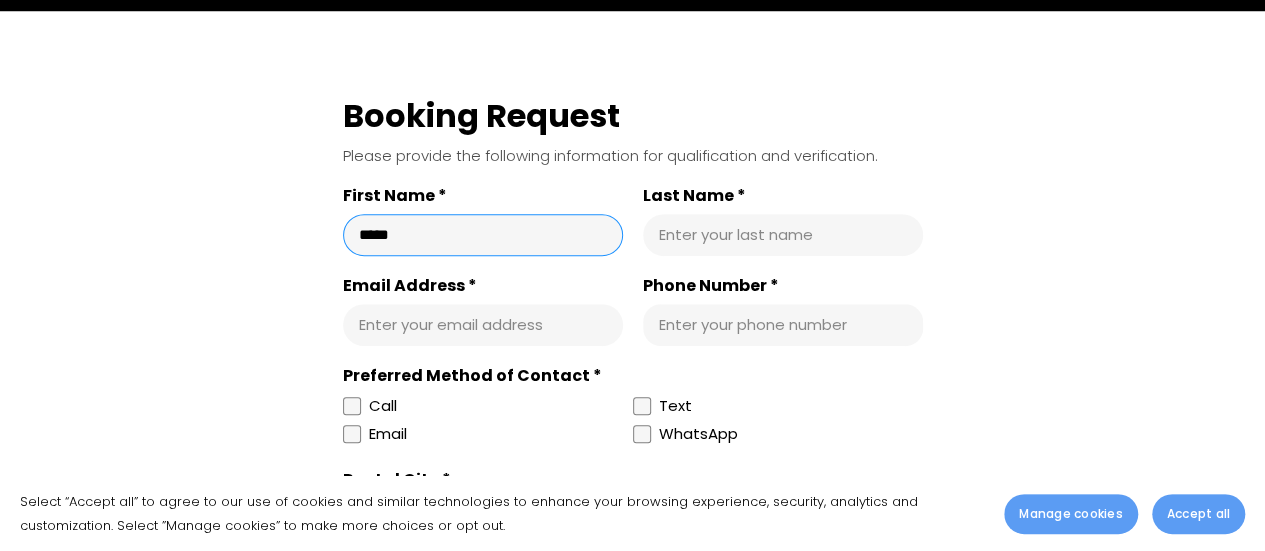 type on "*****" 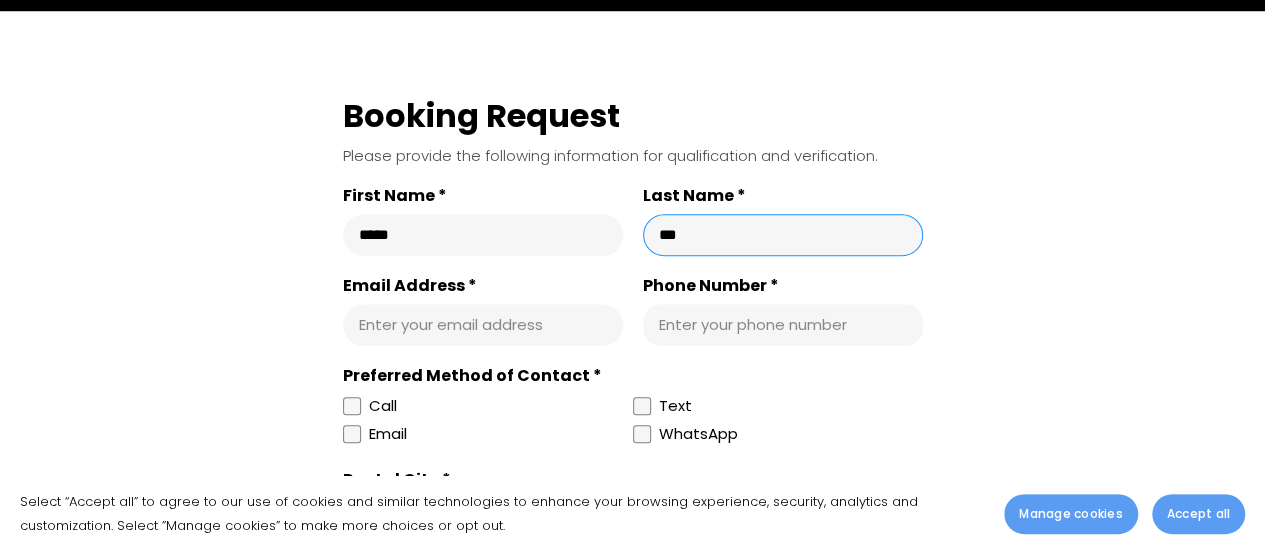 type on "***" 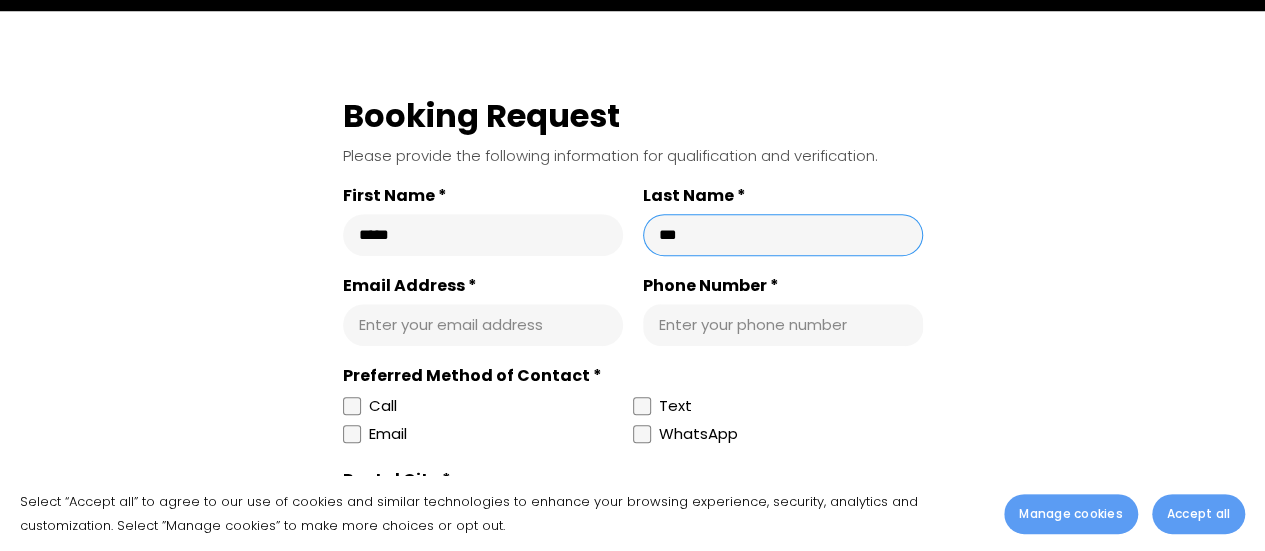 click on "Email Address *" at bounding box center [483, 325] 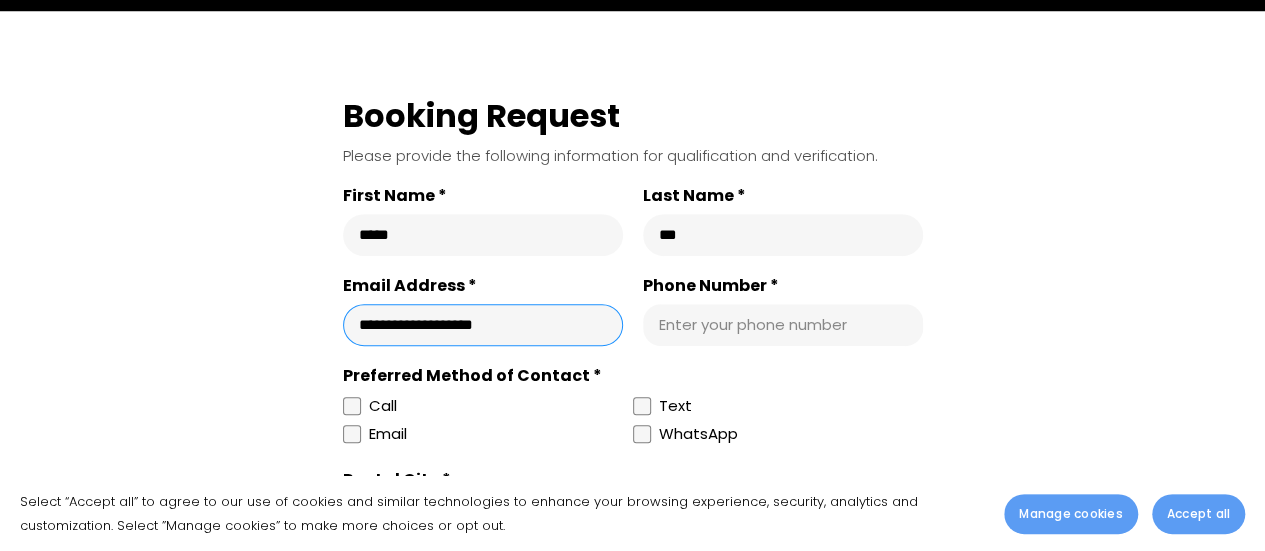 type on "**********" 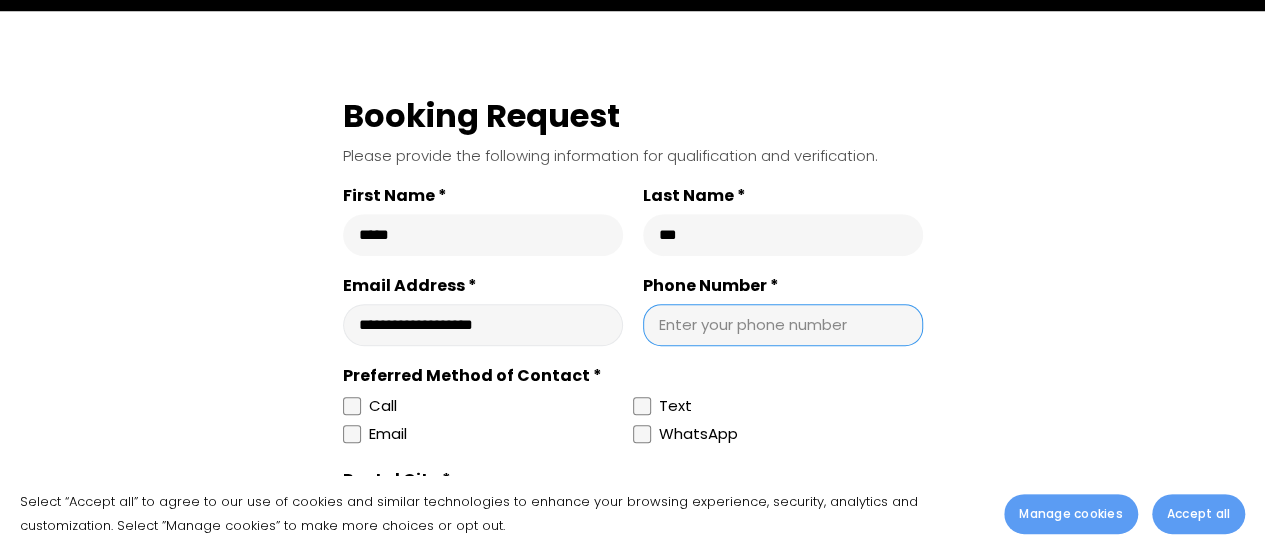 click on "Phone Number *" at bounding box center [783, 325] 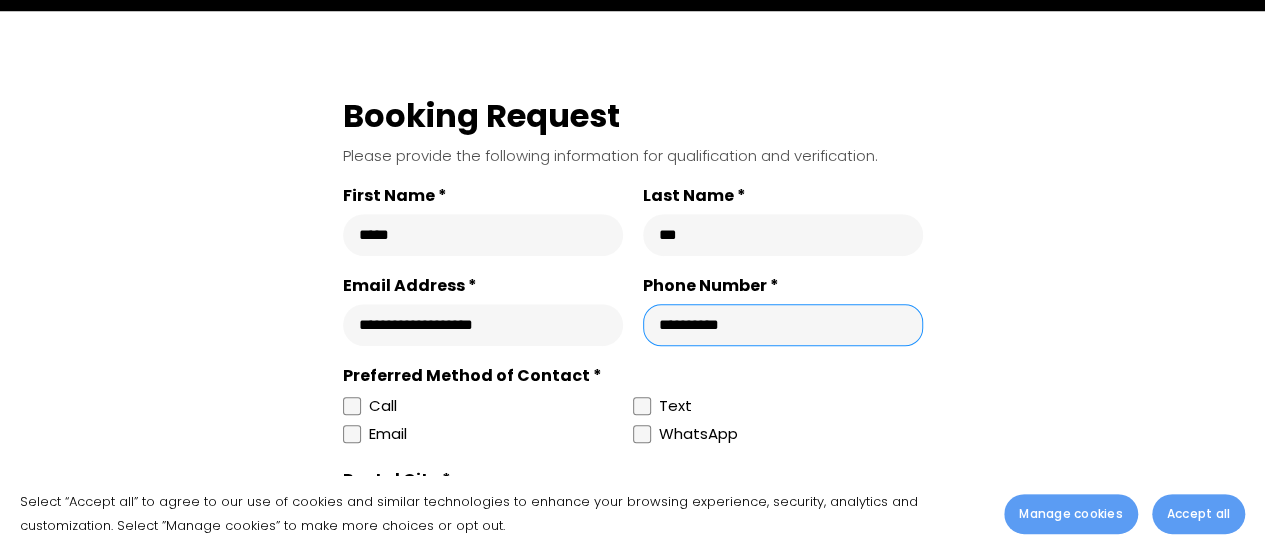 scroll, scrollTop: 0, scrollLeft: 0, axis: both 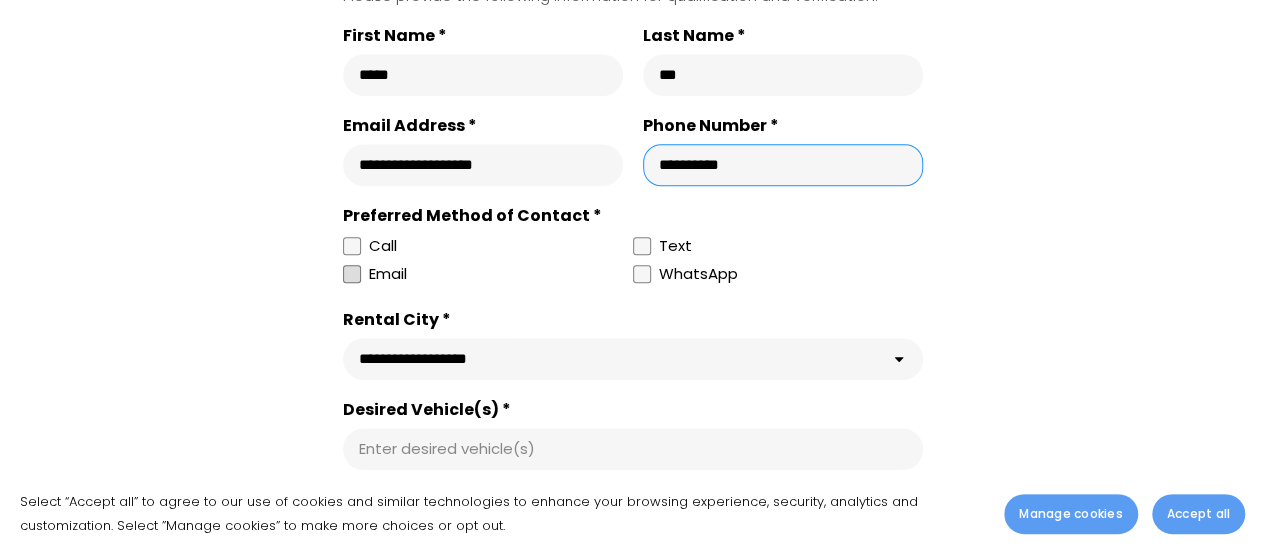 type on "**********" 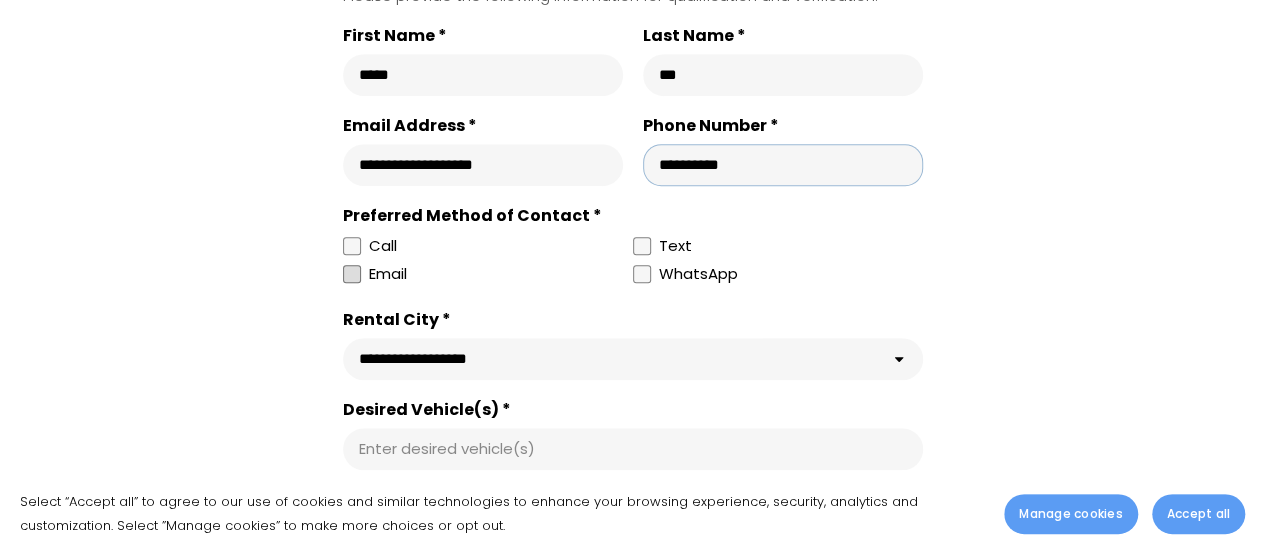scroll, scrollTop: 0, scrollLeft: 0, axis: both 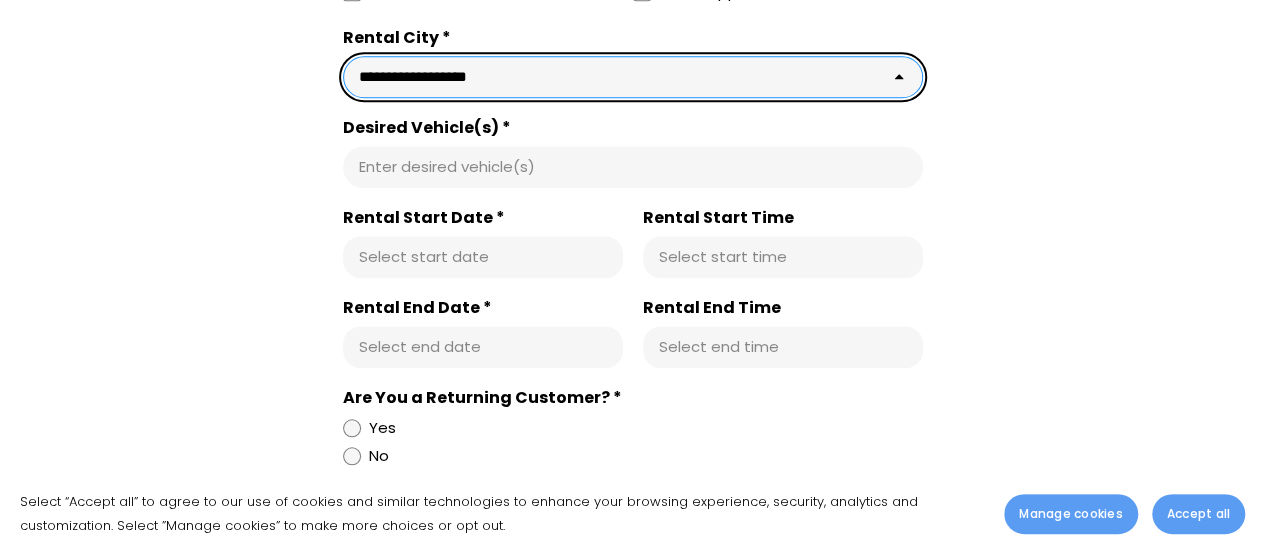 click on "**********" at bounding box center [633, 77] 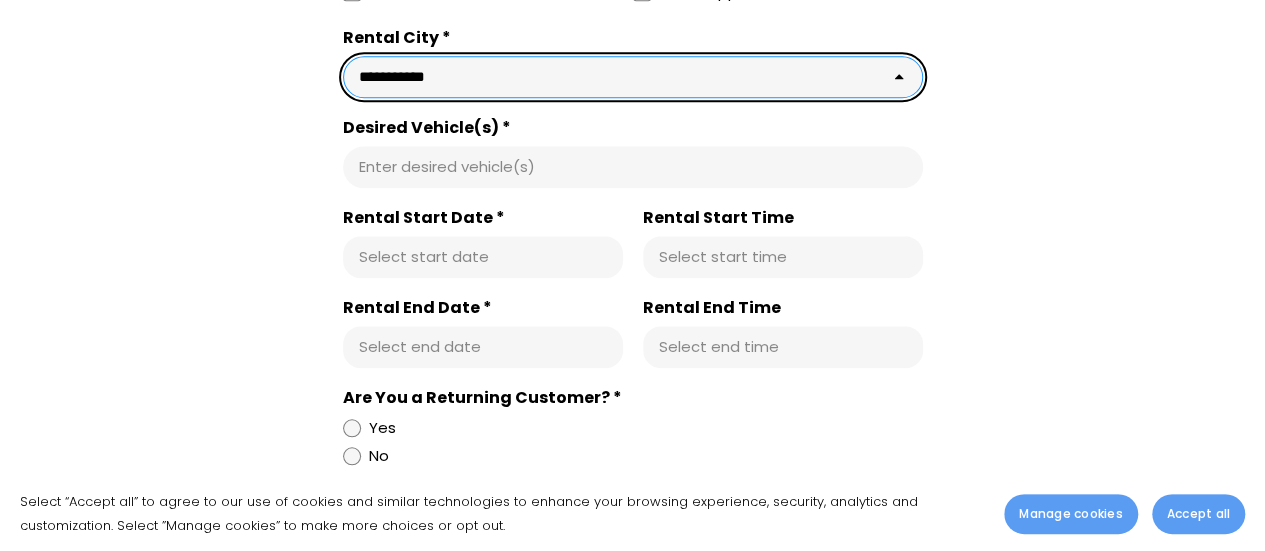 click on "**********" at bounding box center [633, 77] 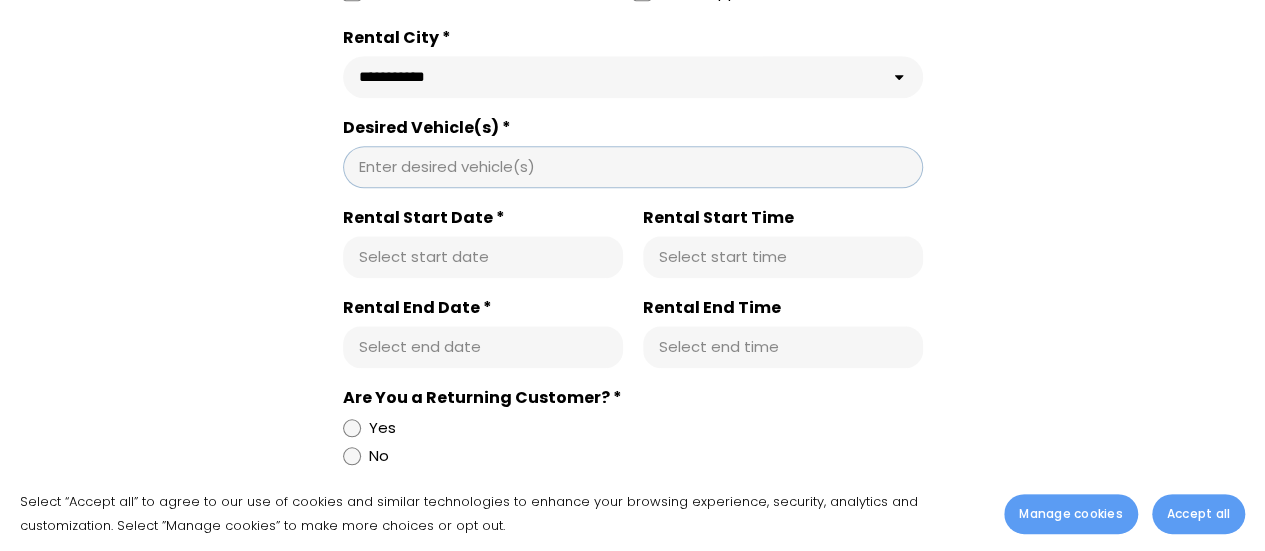 click on "Desired Vehicle(s) *" at bounding box center (633, 167) 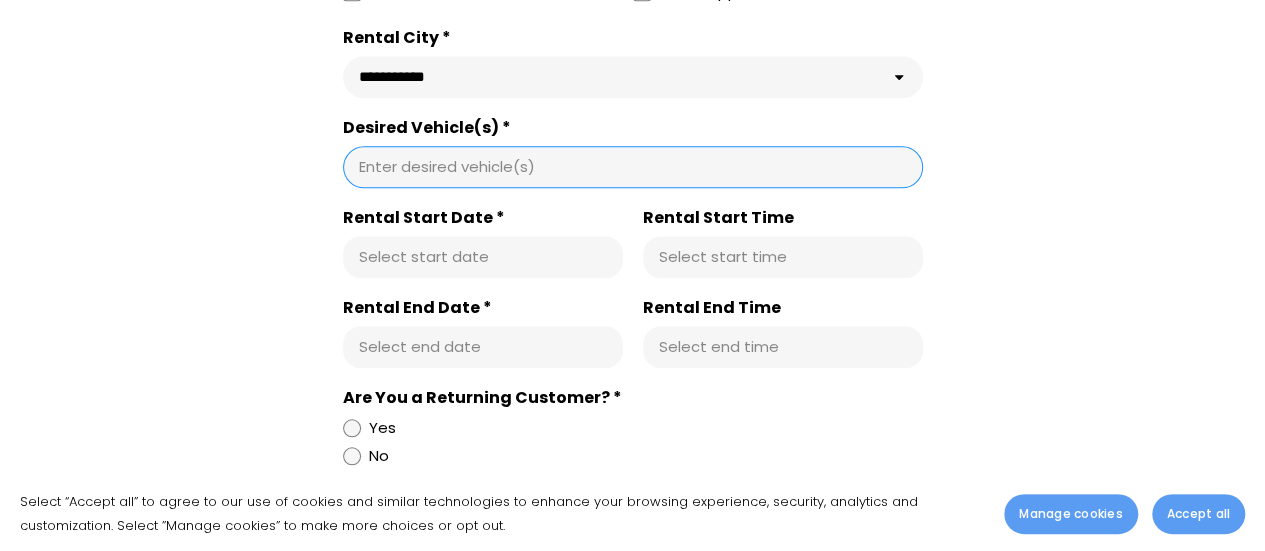 type on "*" 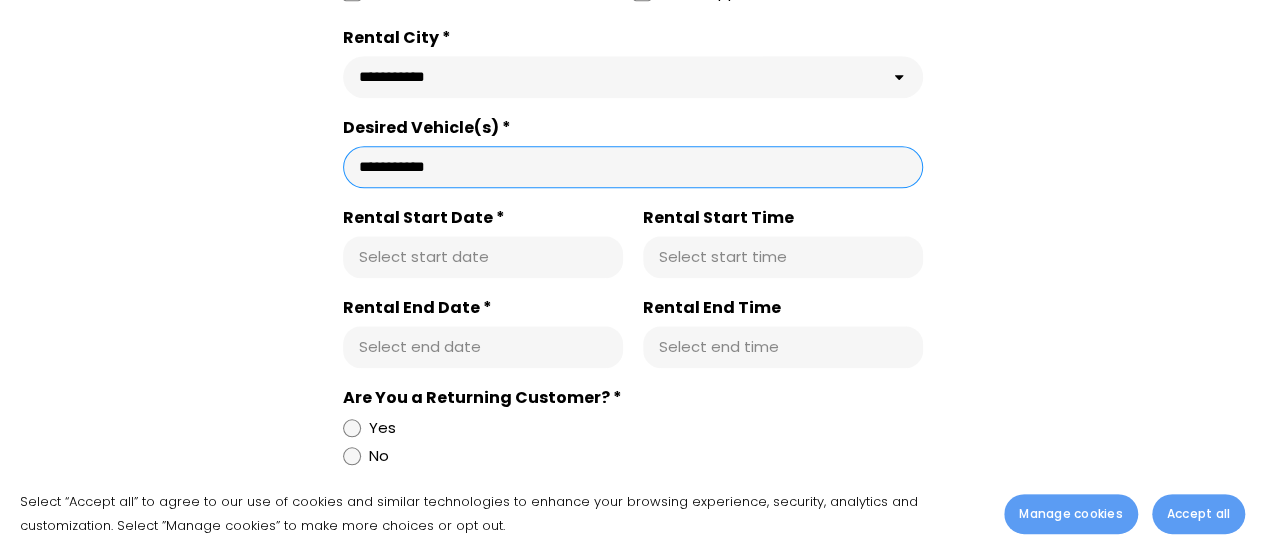 scroll, scrollTop: 1046, scrollLeft: 0, axis: vertical 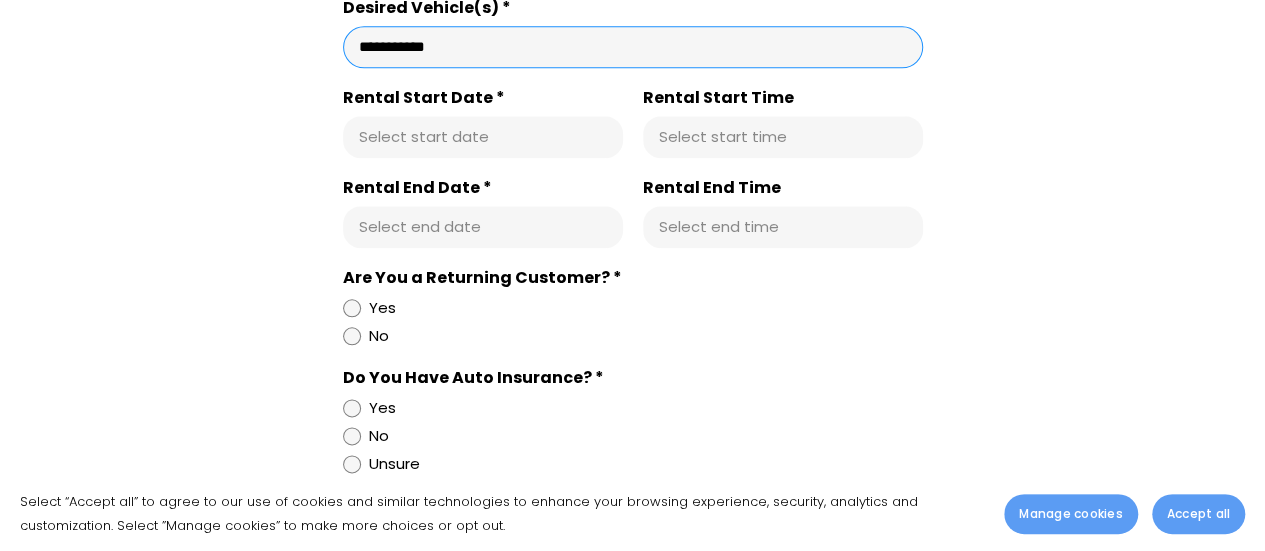type on "**********" 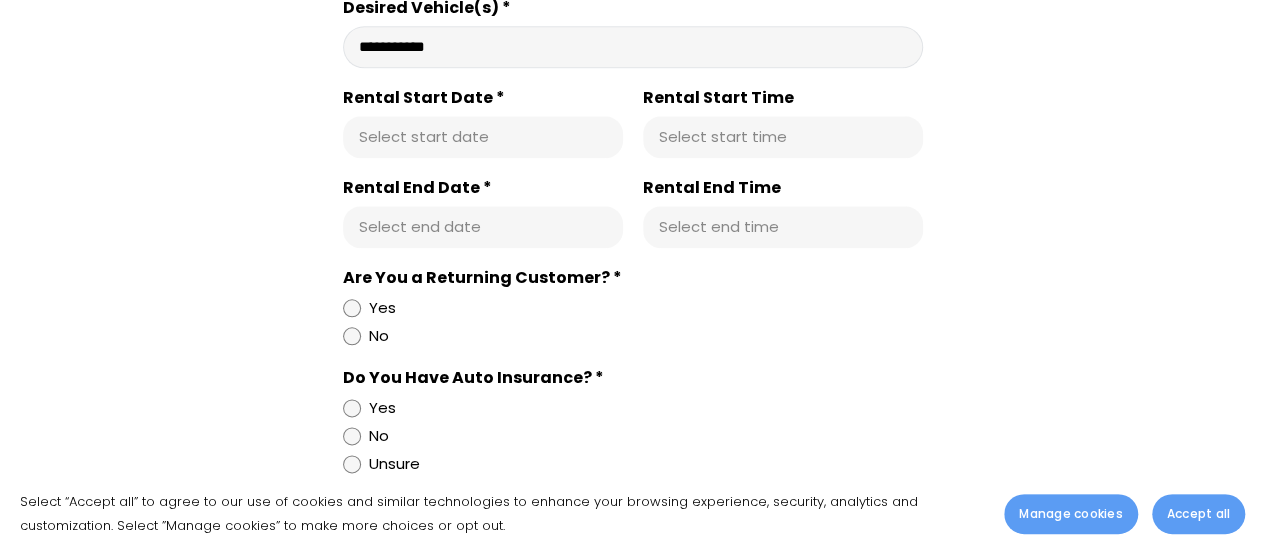 click on "Select start date" at bounding box center [483, 137] 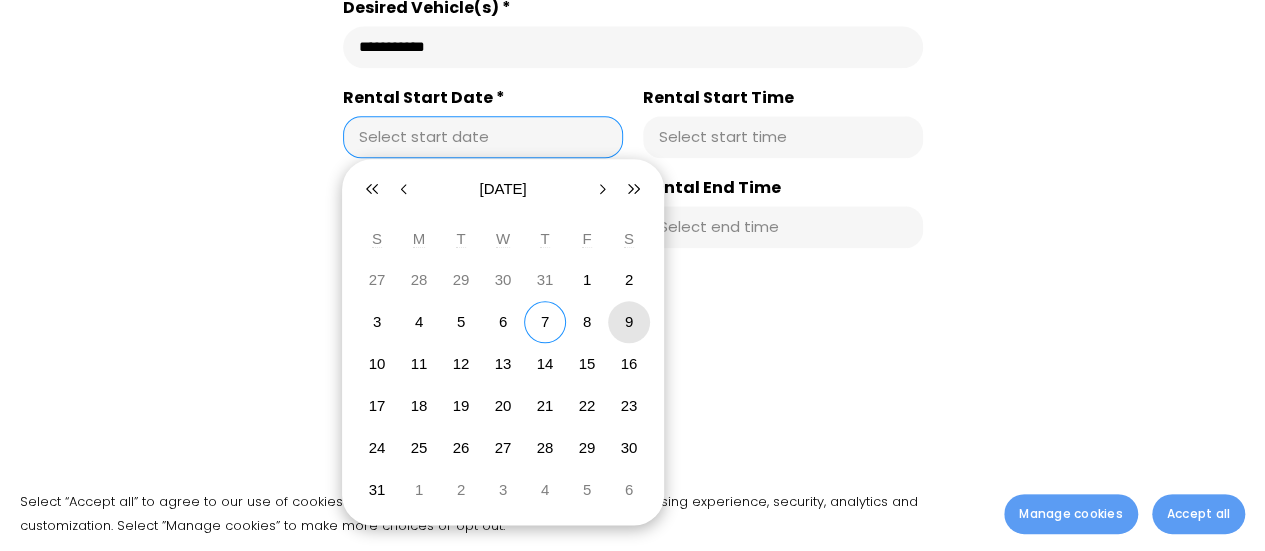 click on "9" at bounding box center (629, 321) 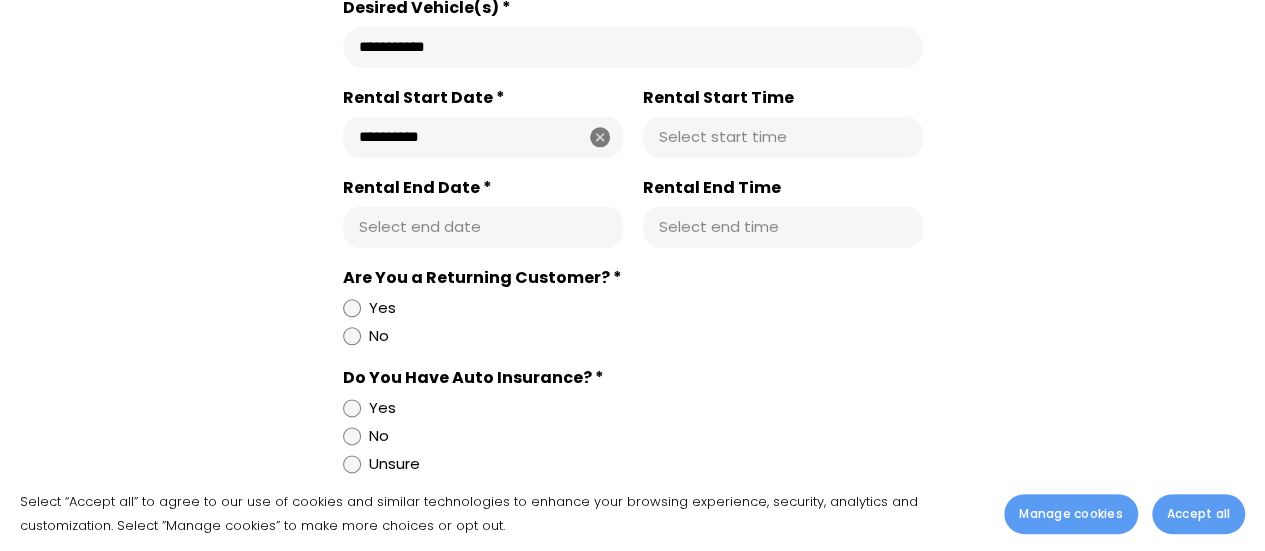 click on "Rental Start Time" at bounding box center [783, 137] 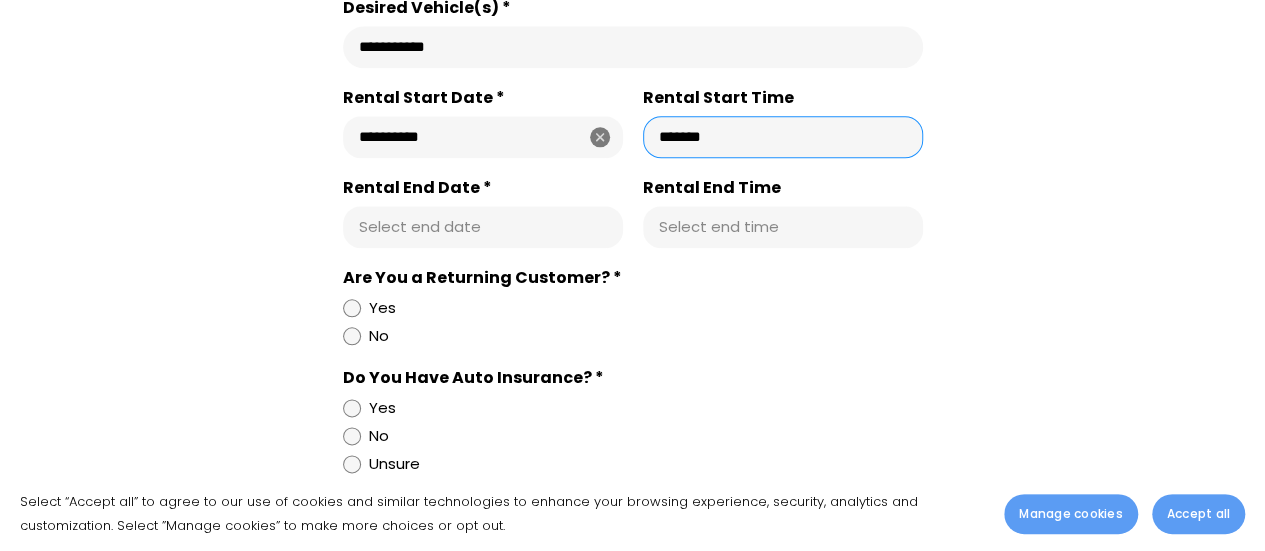 type on "********" 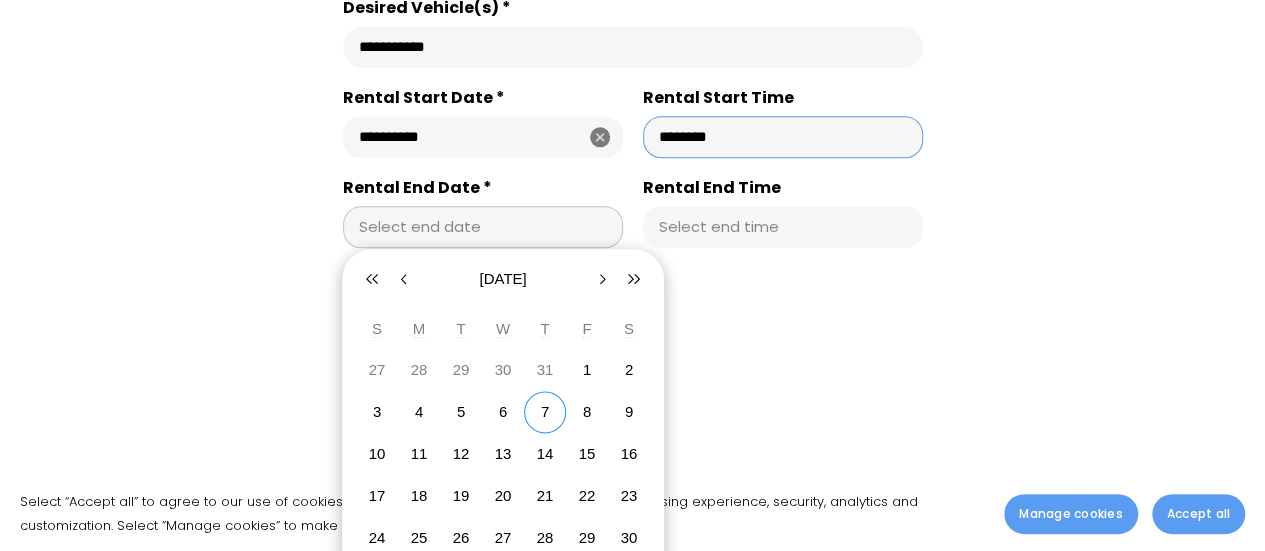 click on "Select end date" at bounding box center [483, 227] 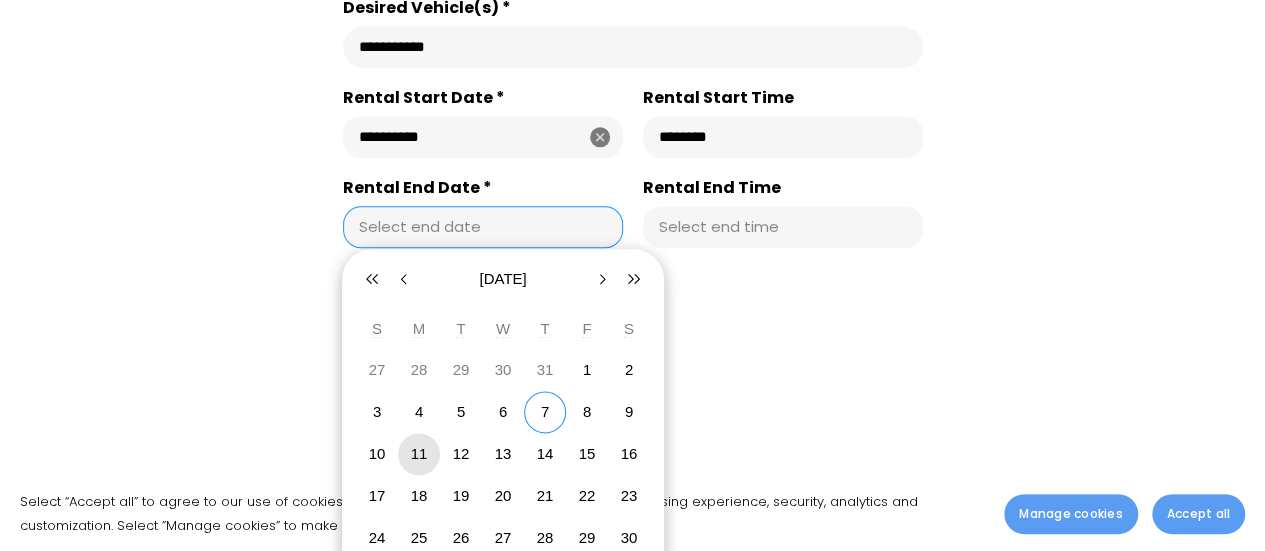 click on "11" at bounding box center (419, 453) 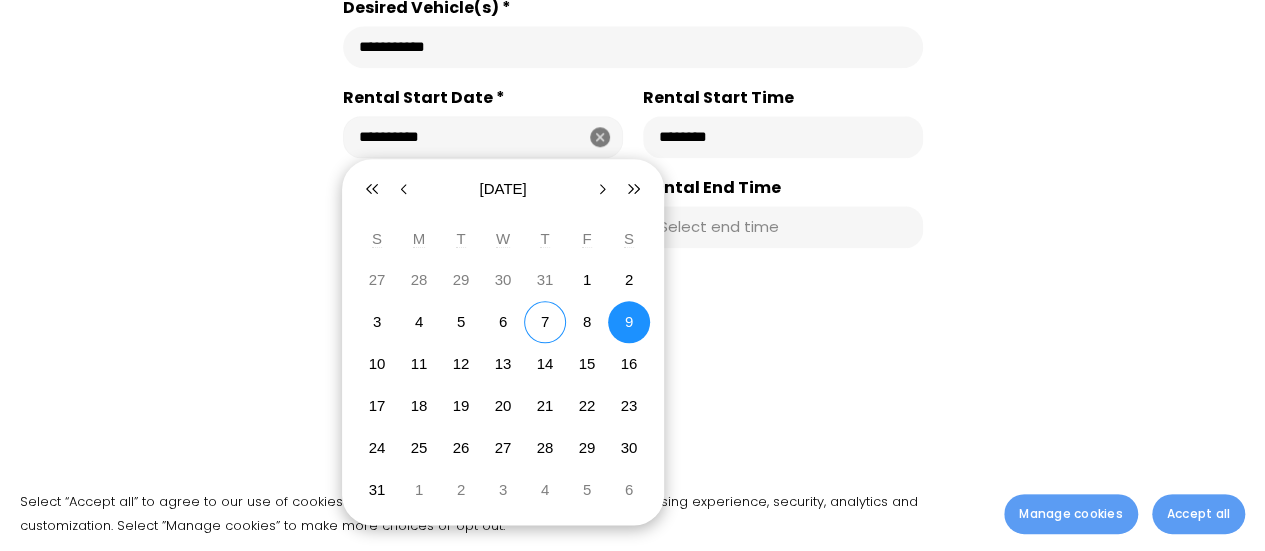 click on "**********" at bounding box center (483, 137) 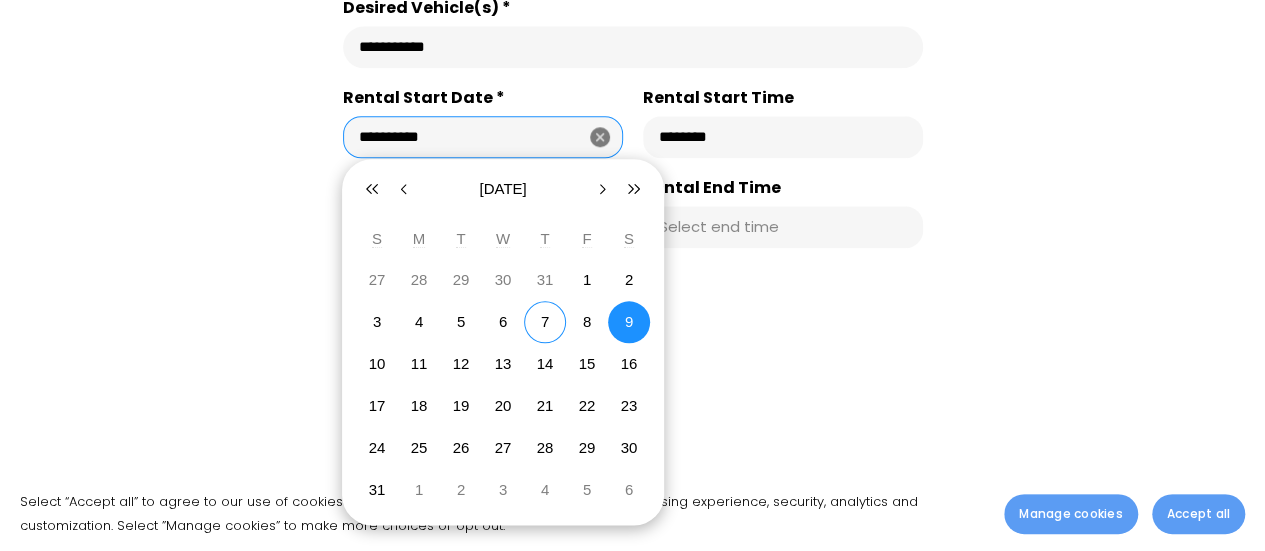 click on "9" at bounding box center (629, 321) 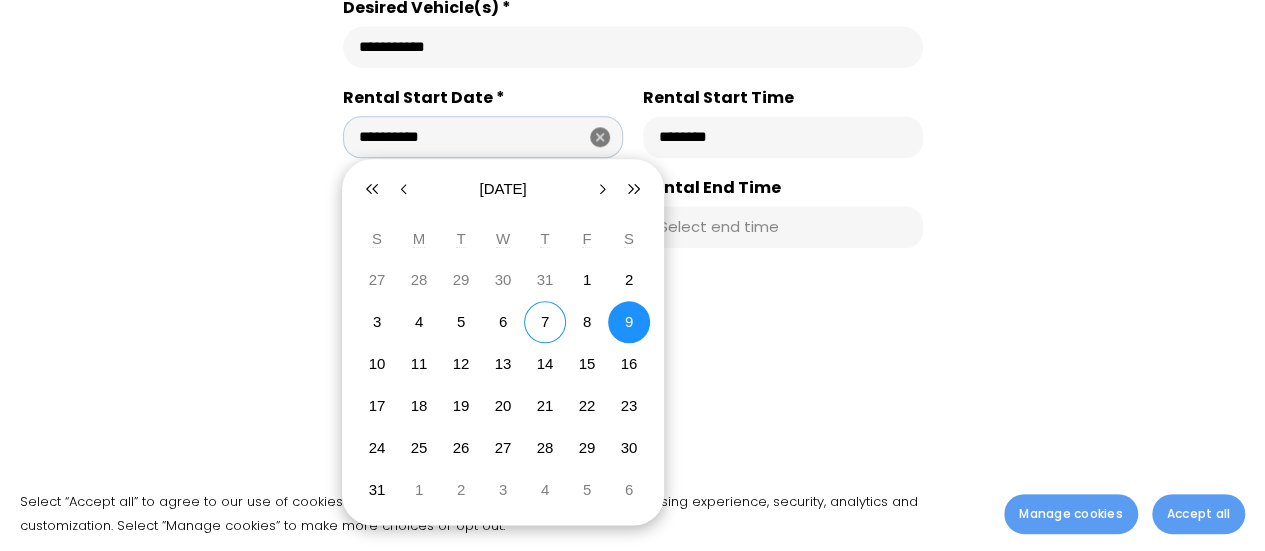 click on "**********" at bounding box center (483, 137) 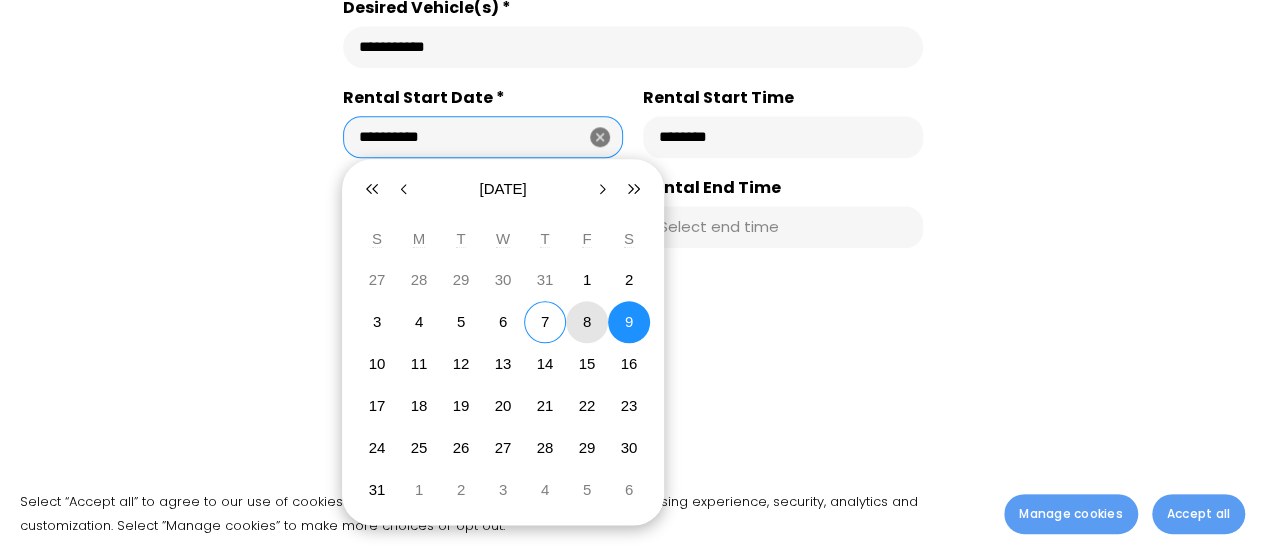click on "8" at bounding box center (587, 322) 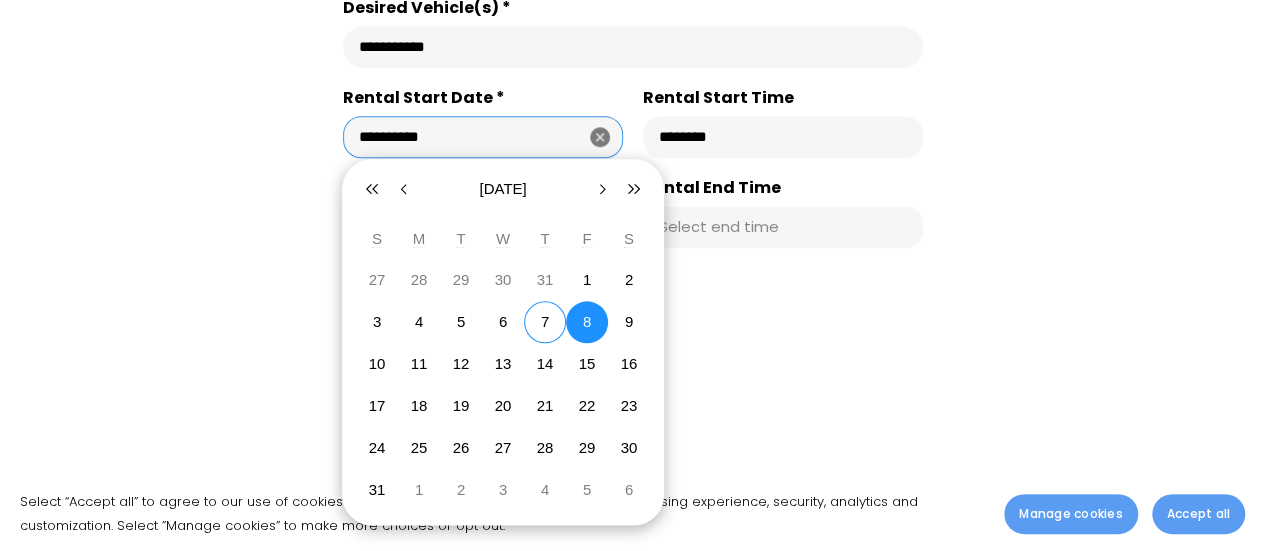 click on "**********" at bounding box center [483, 137] 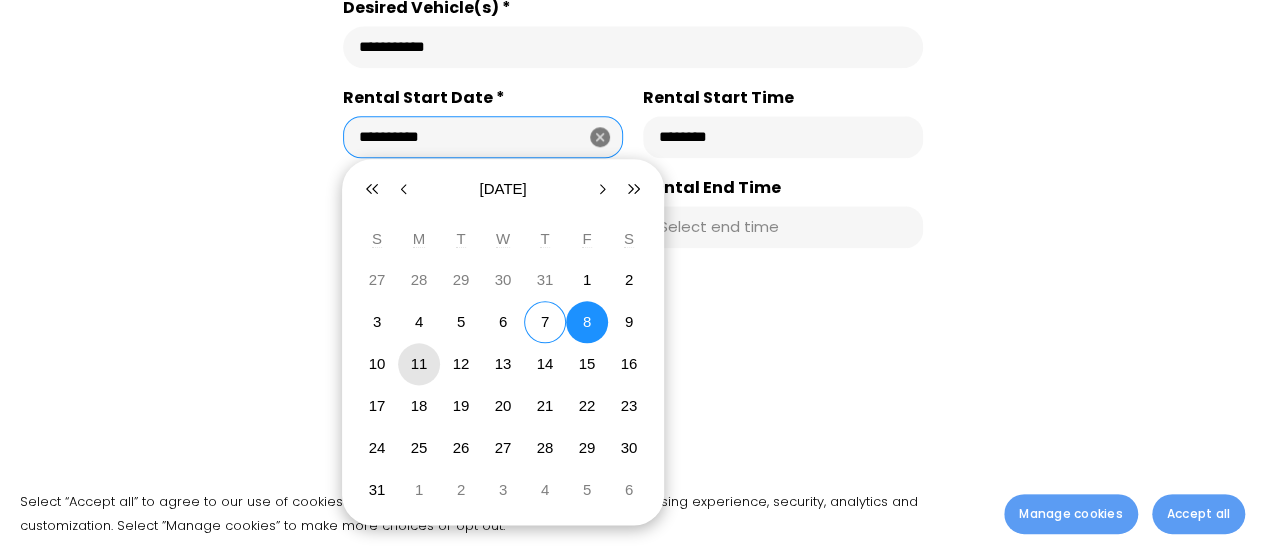 click on "11" at bounding box center [419, 363] 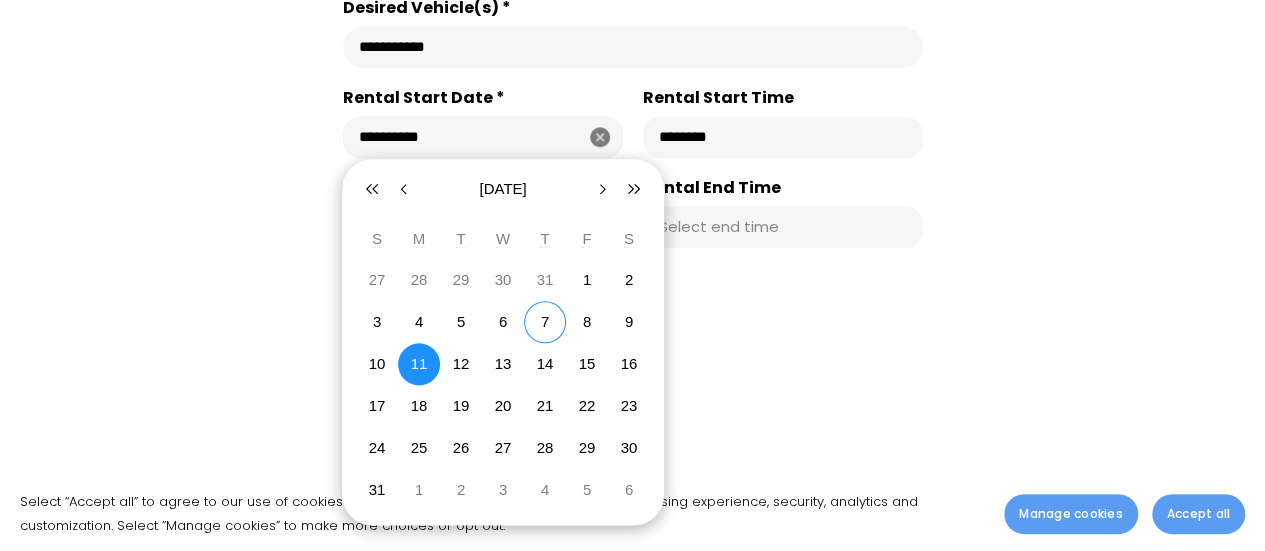 click on "**********" at bounding box center (483, 137) 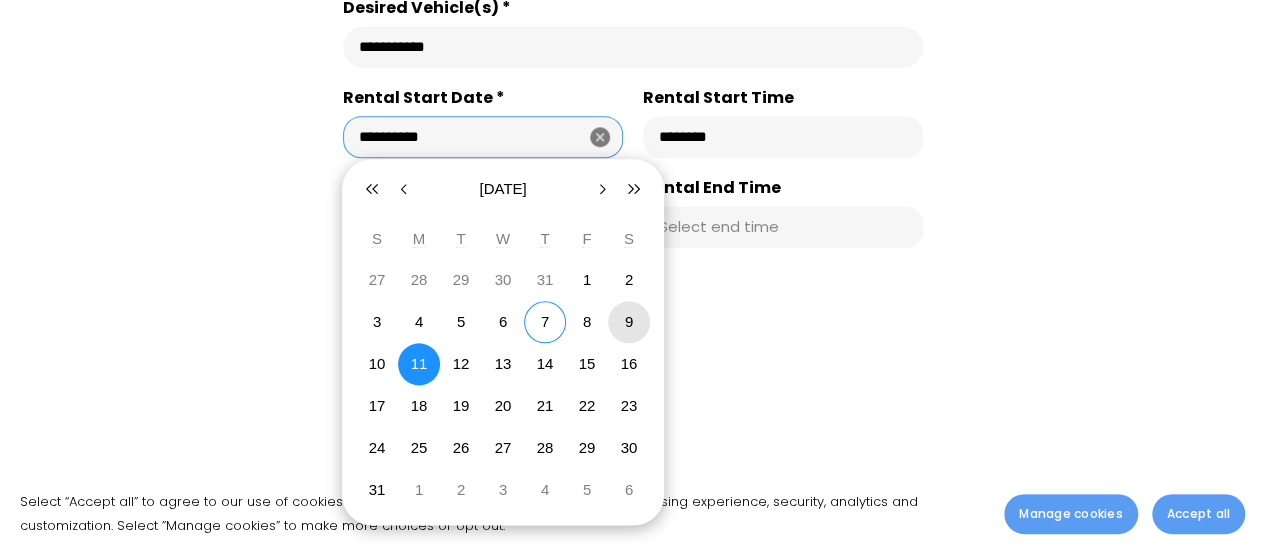 click on "9" at bounding box center (629, 321) 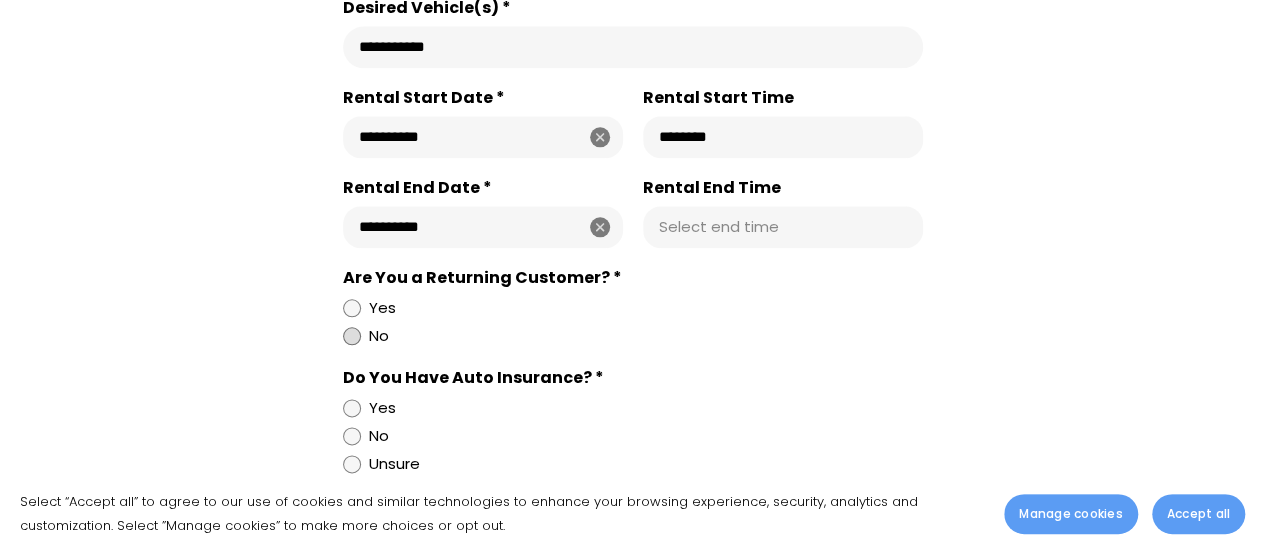 click on "No" at bounding box center (633, 336) 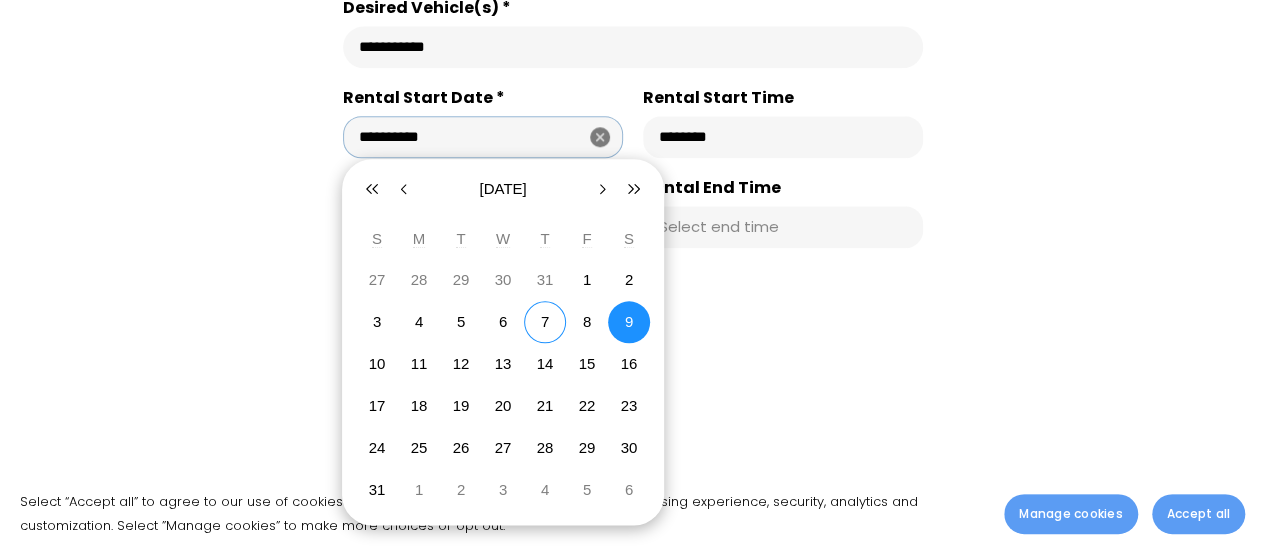 click on "**********" at bounding box center (483, 137) 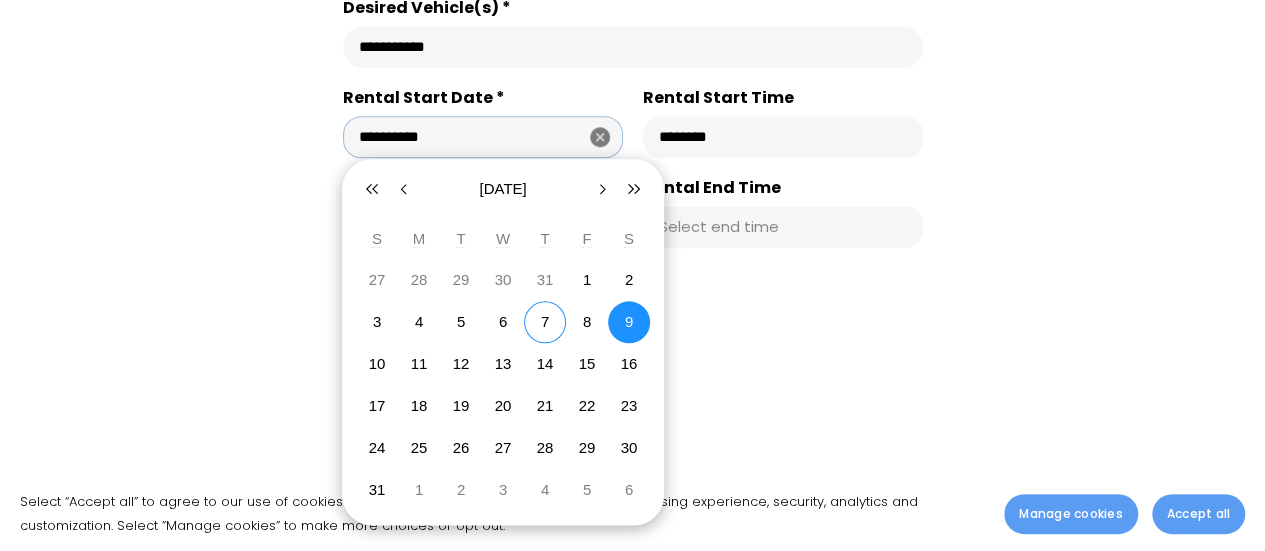 click on "9" at bounding box center [629, 321] 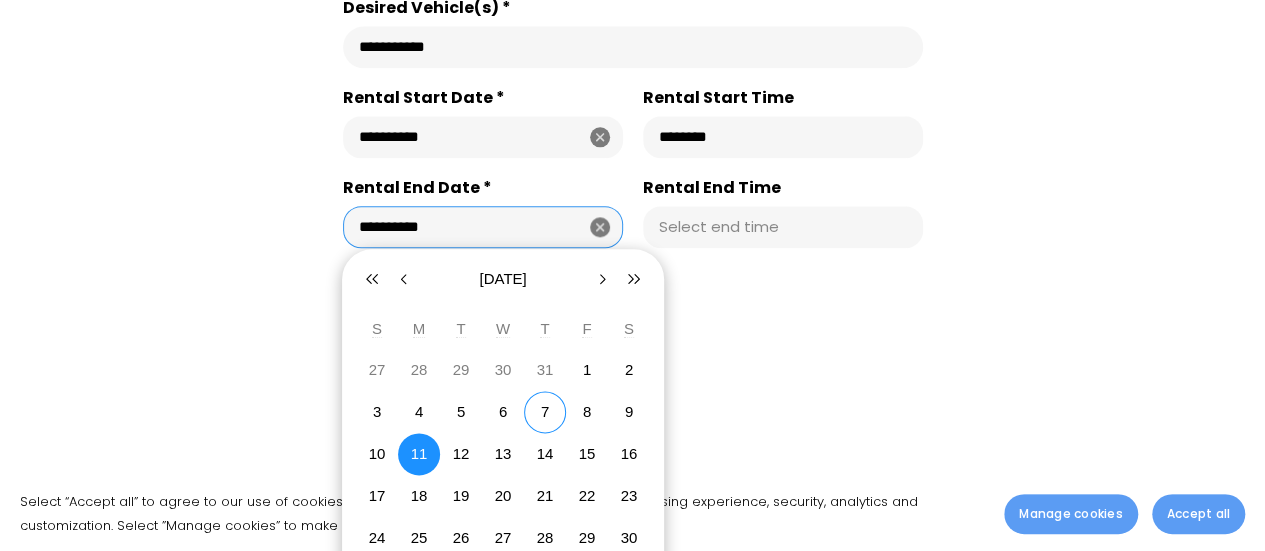 click on "**********" at bounding box center (483, 227) 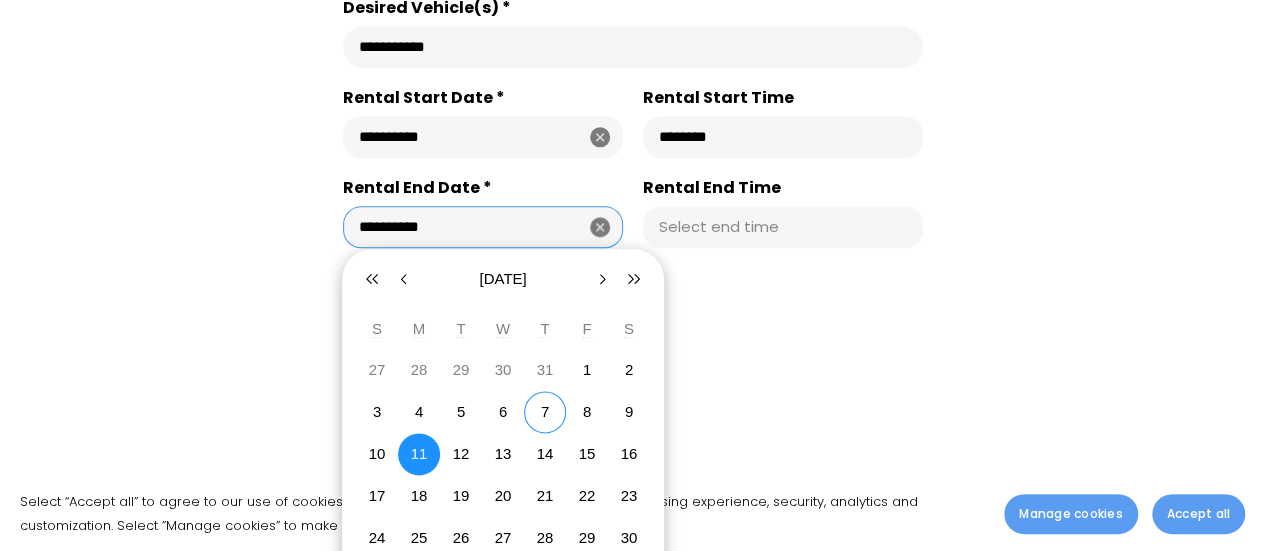click on "11" at bounding box center (419, 453) 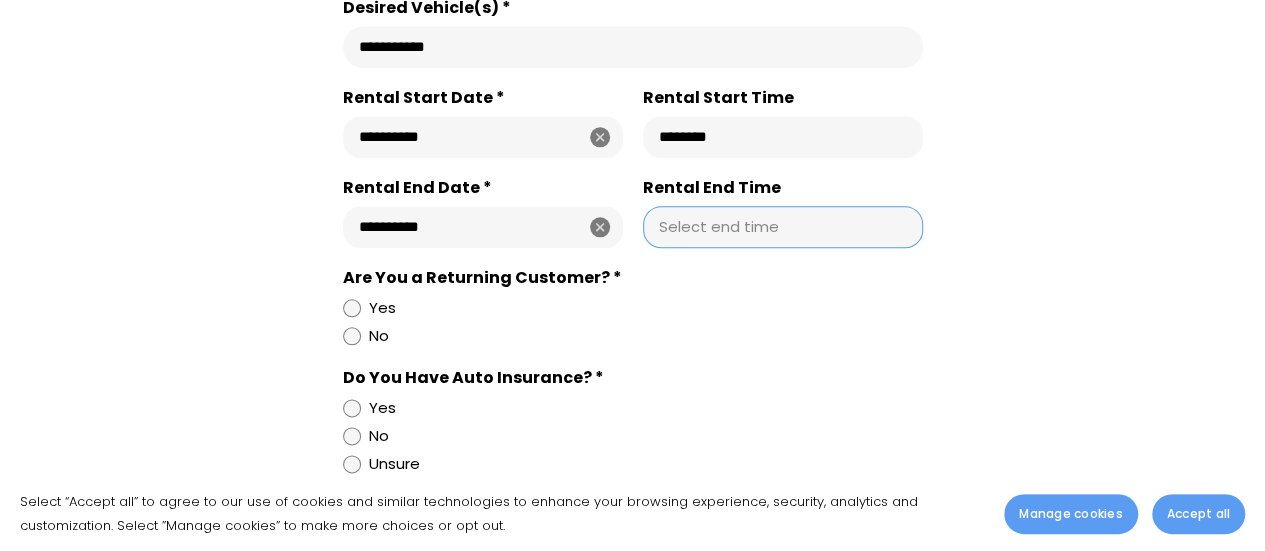click on "Rental End Time" at bounding box center (783, 227) 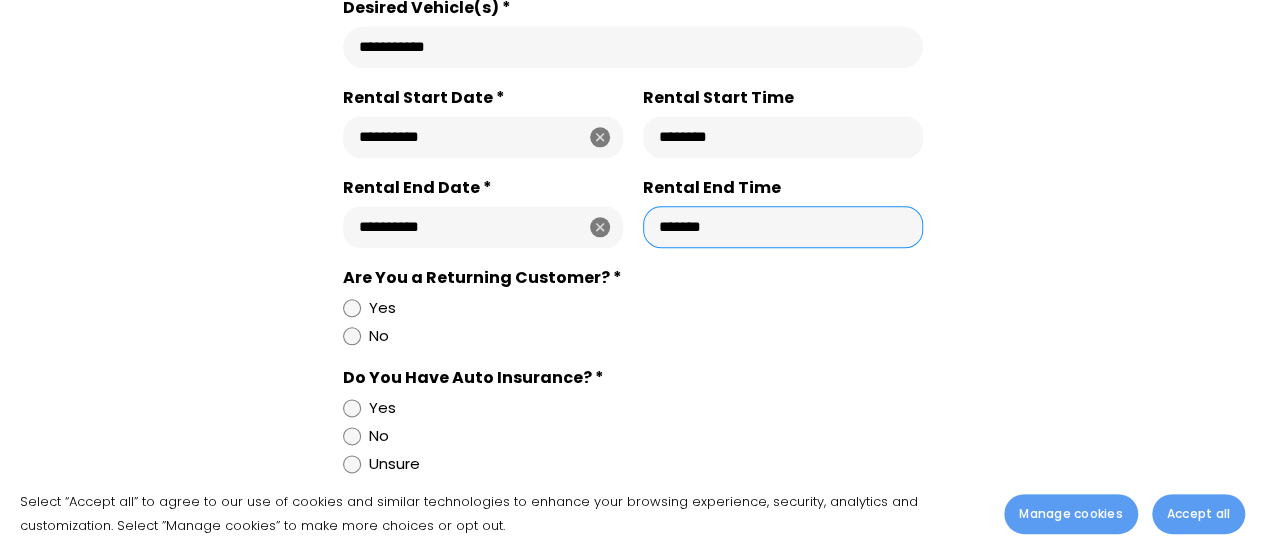 type on "********" 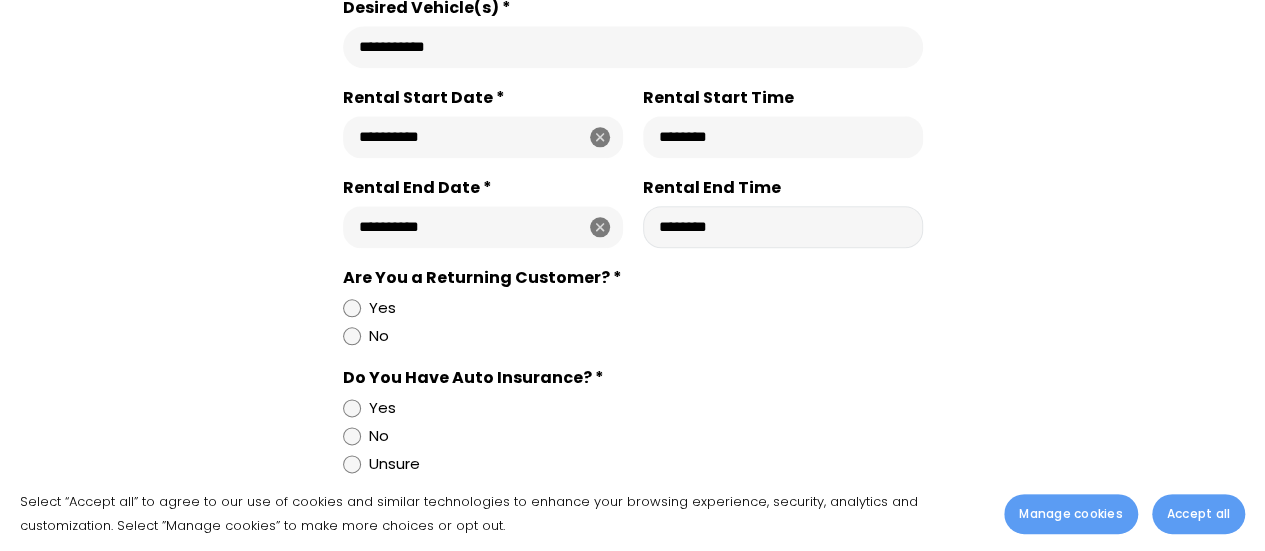 click on "**********" at bounding box center (632, 492) 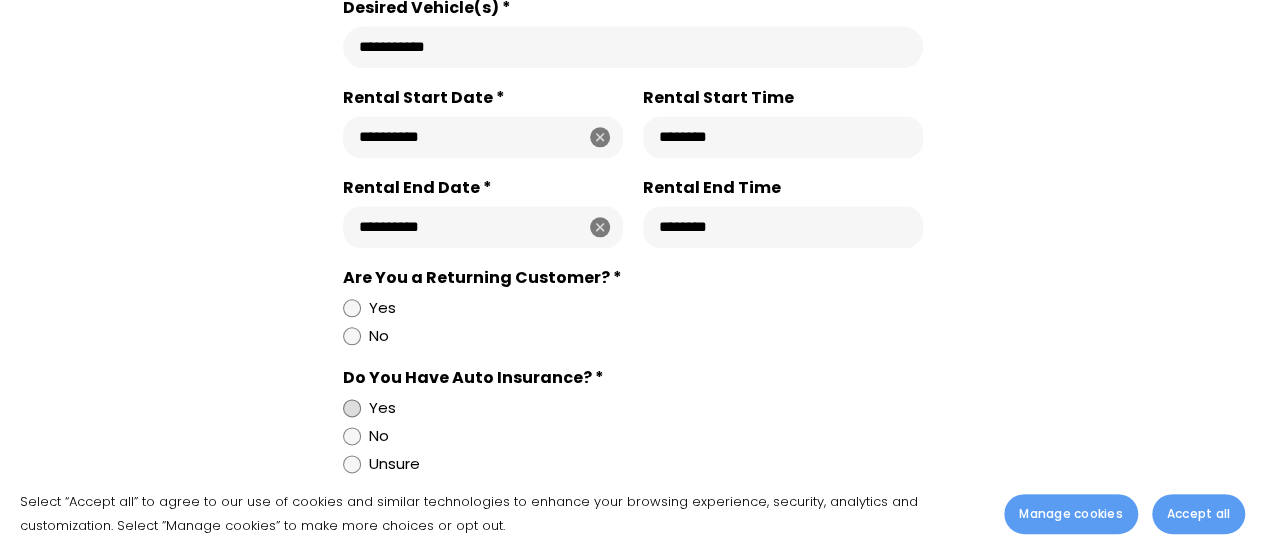 click at bounding box center [352, 408] 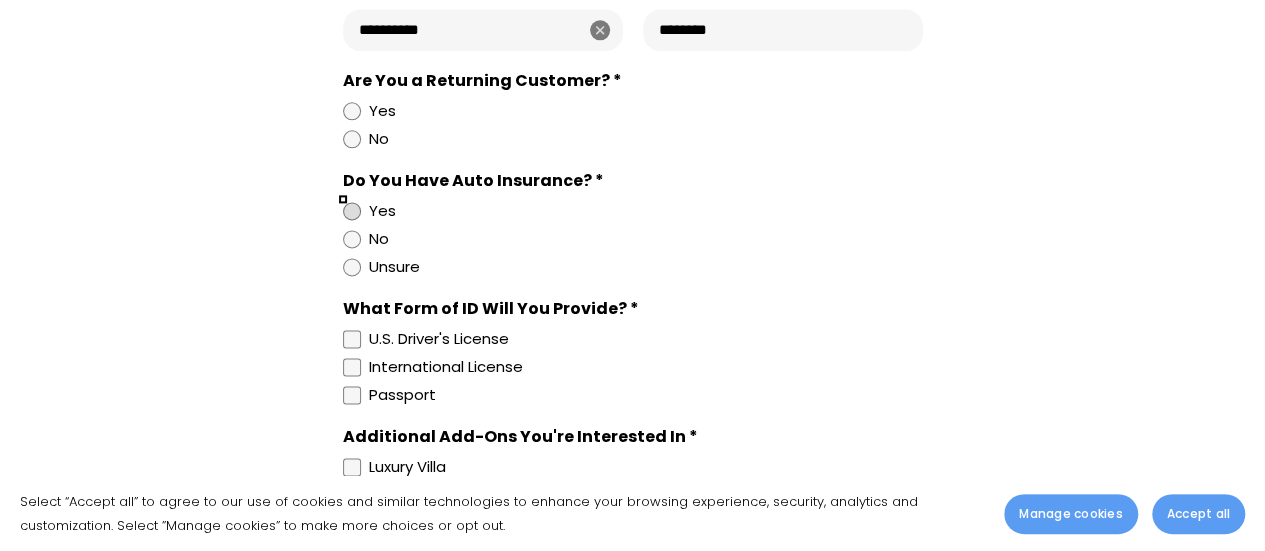 scroll, scrollTop: 1244, scrollLeft: 0, axis: vertical 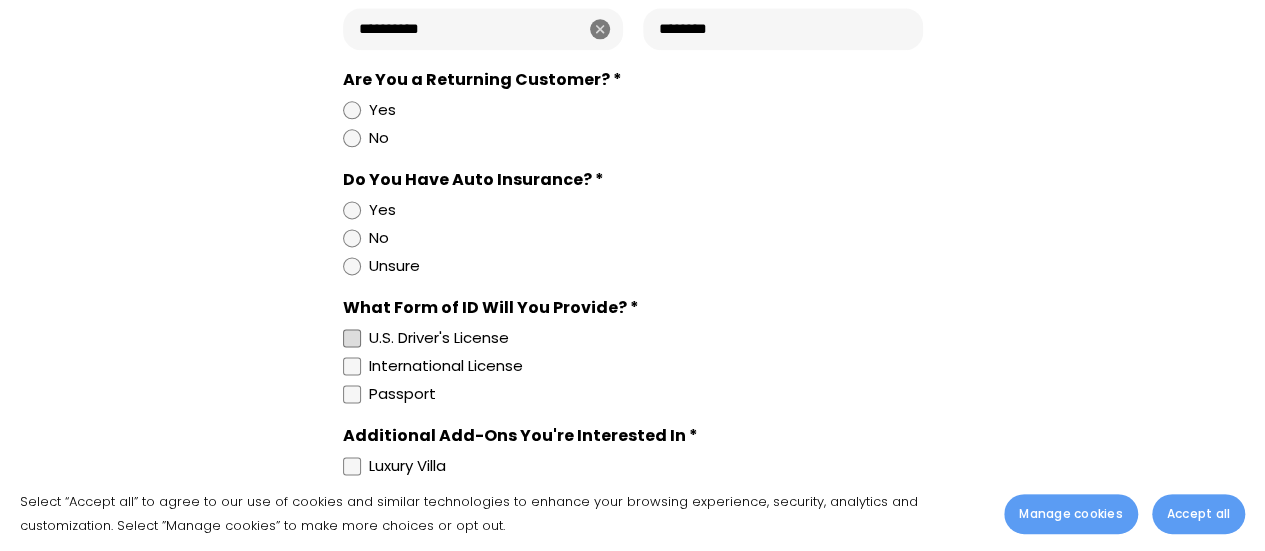 click at bounding box center [352, 338] 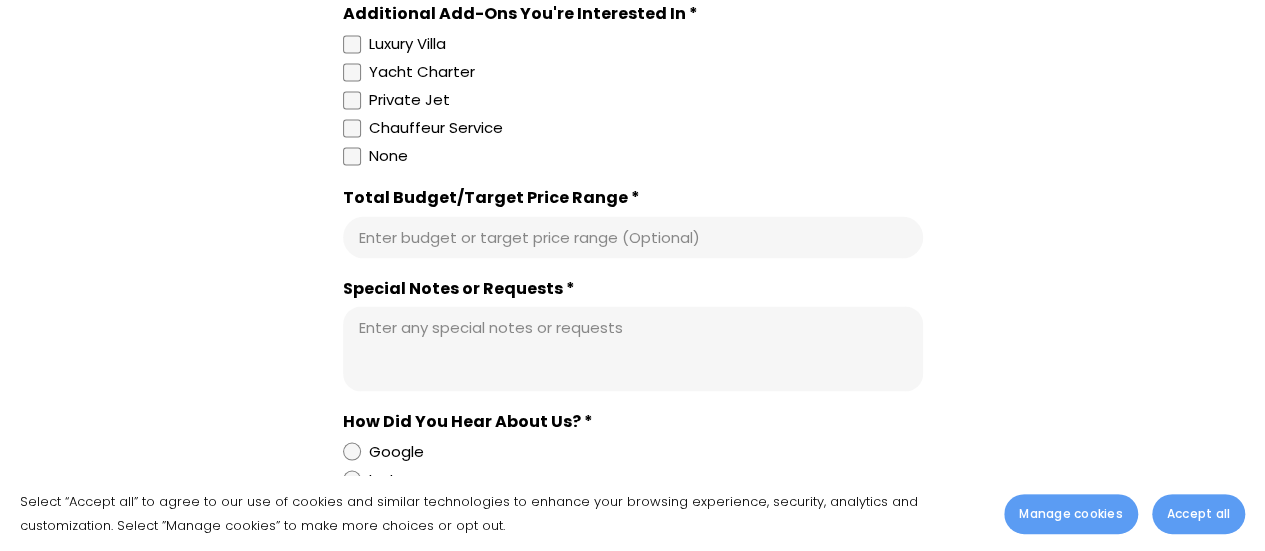 scroll, scrollTop: 1667, scrollLeft: 0, axis: vertical 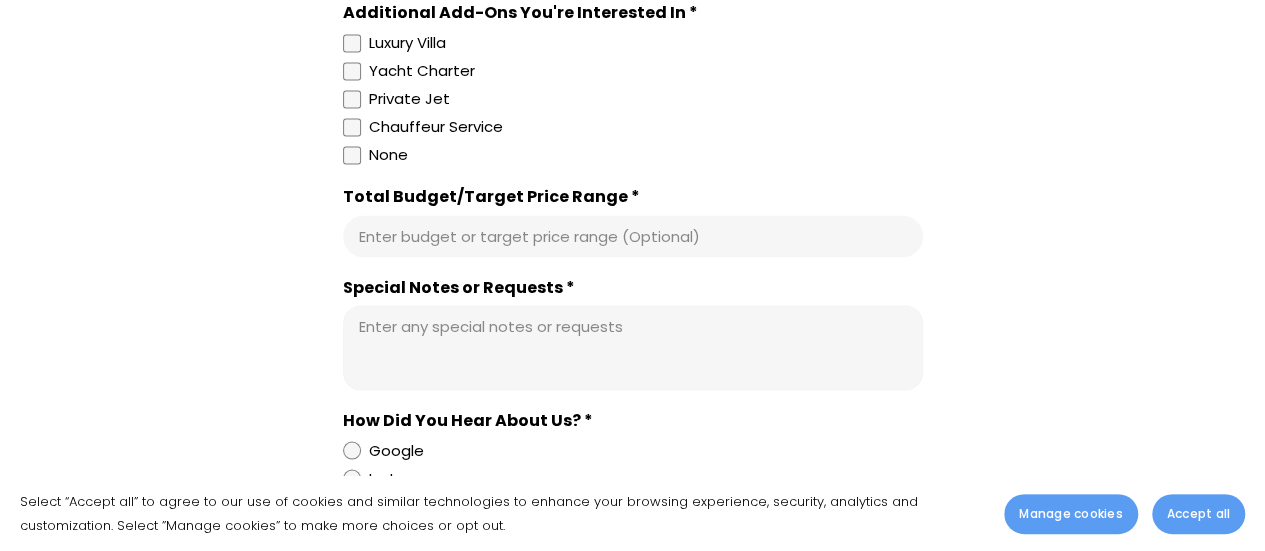 click on "Special Notes or Requests *" at bounding box center (633, 347) 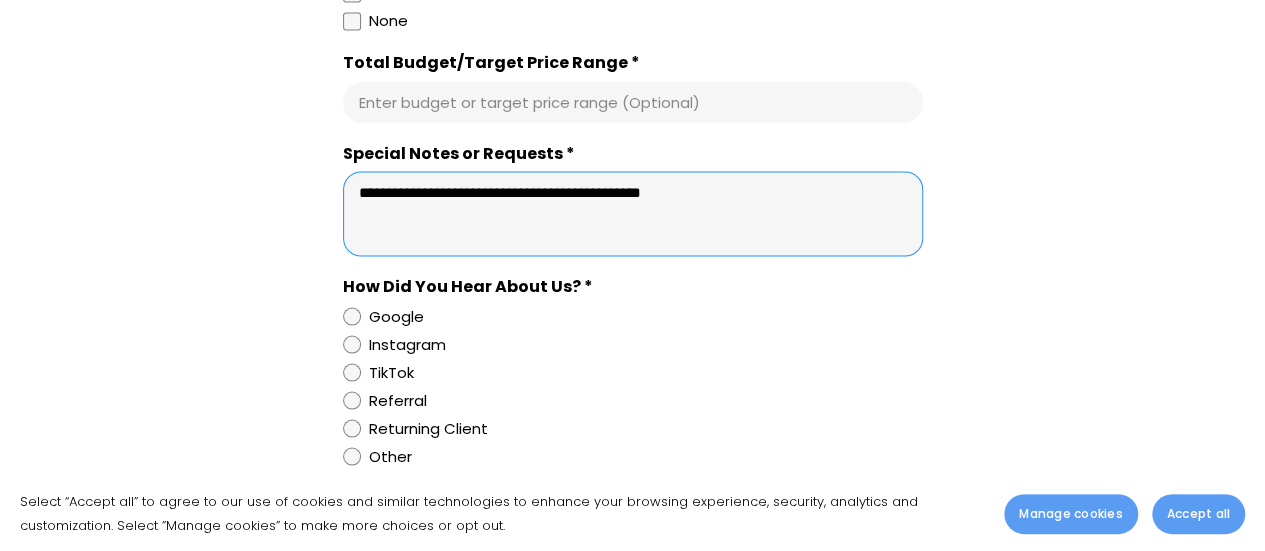 scroll, scrollTop: 1811, scrollLeft: 0, axis: vertical 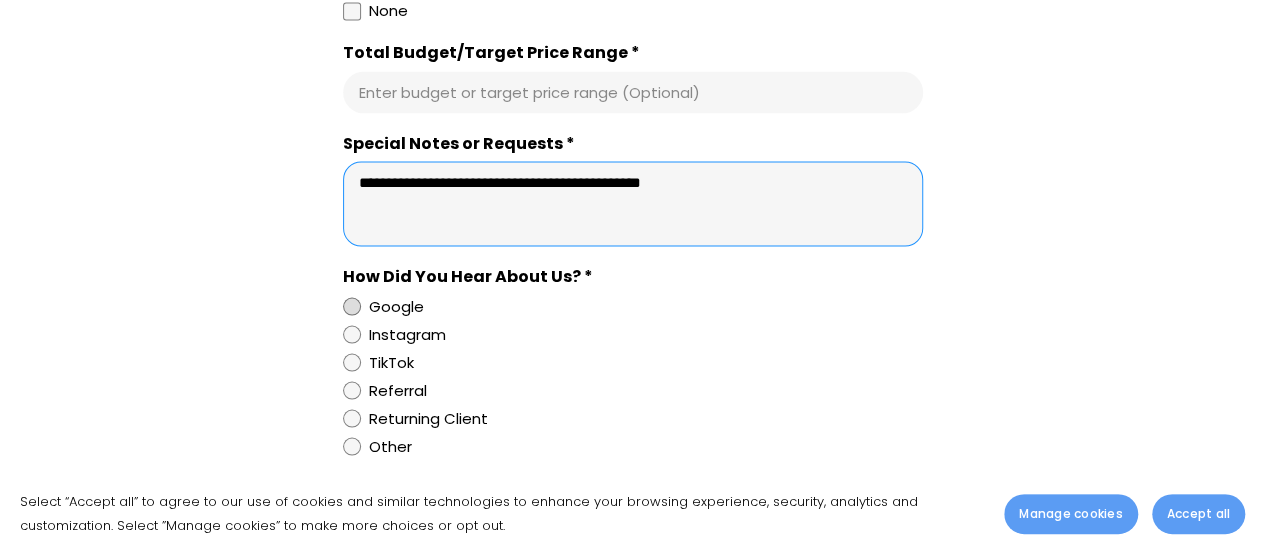 type on "**********" 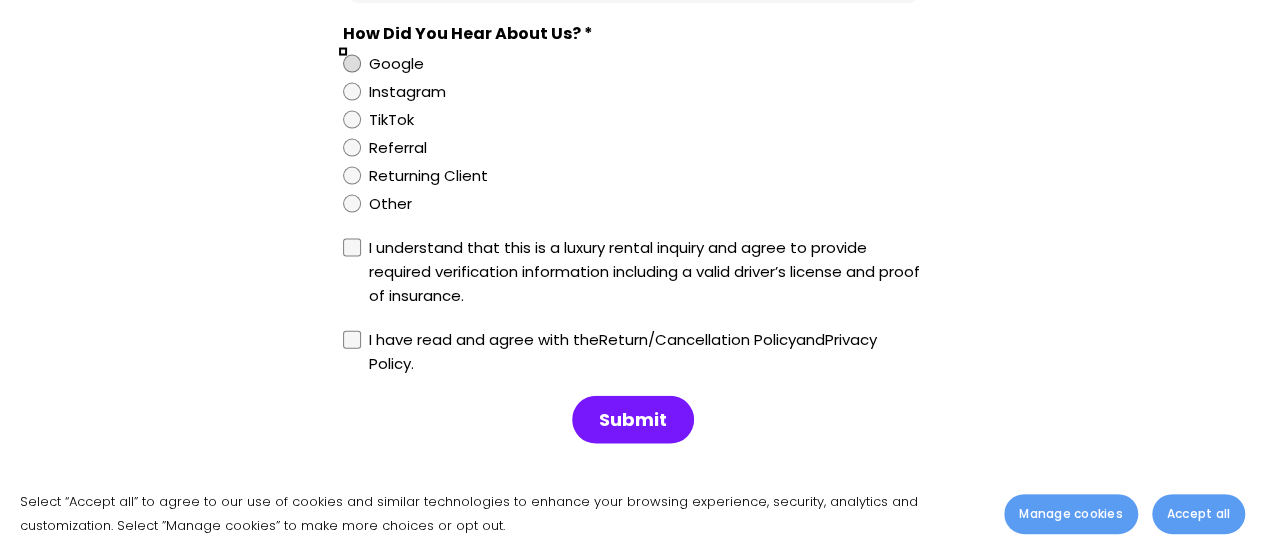 scroll, scrollTop: 2055, scrollLeft: 0, axis: vertical 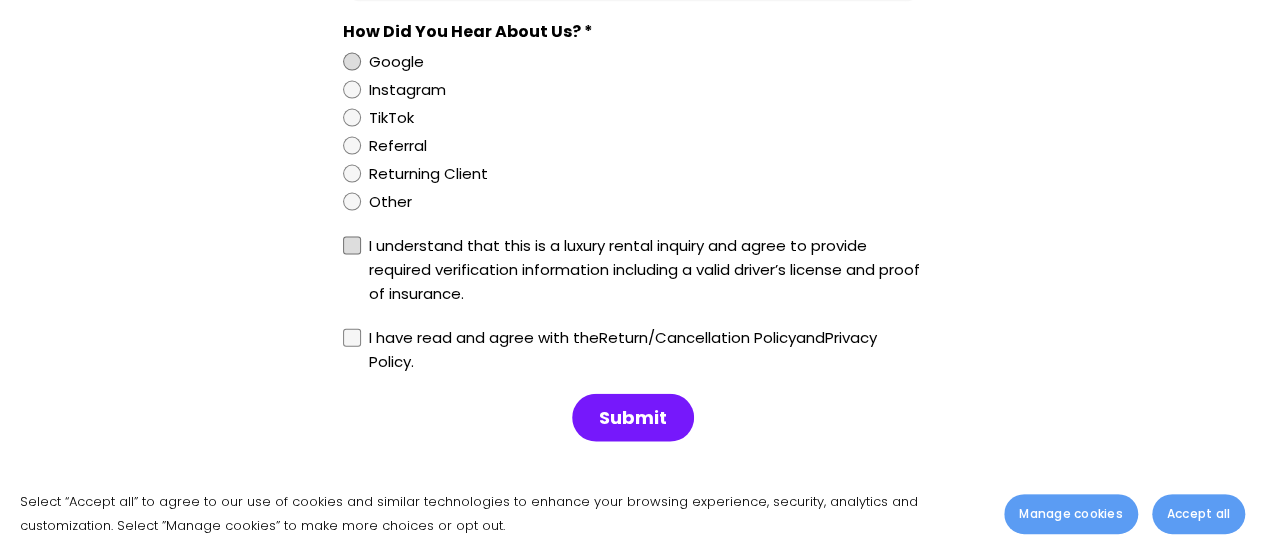 click at bounding box center [352, 246] 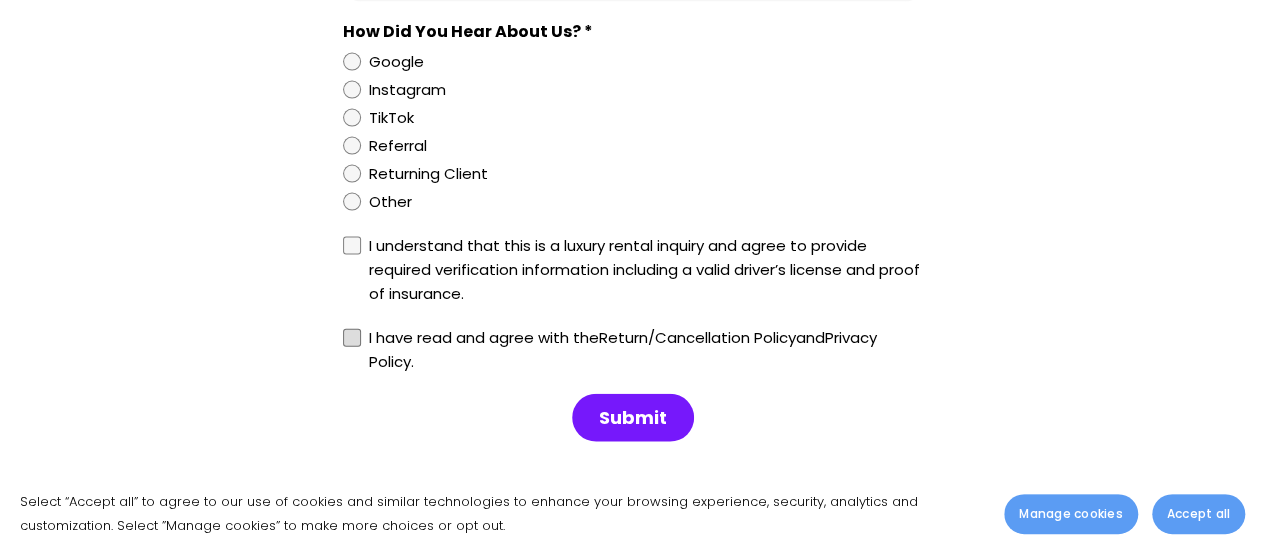 click at bounding box center [352, 338] 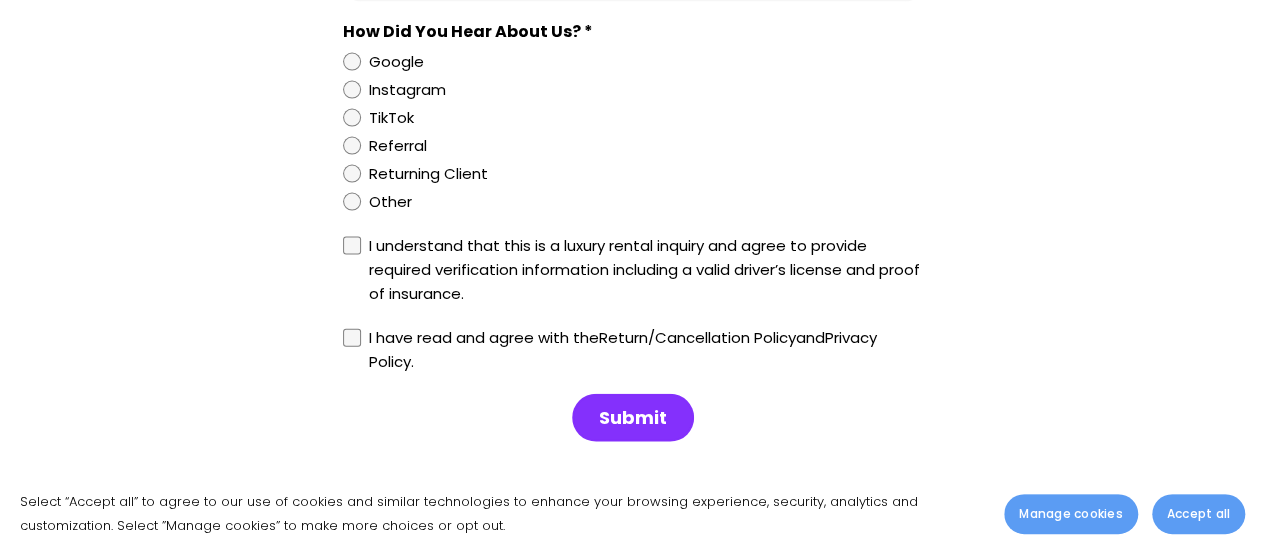 click on "Submit" at bounding box center [633, 418] 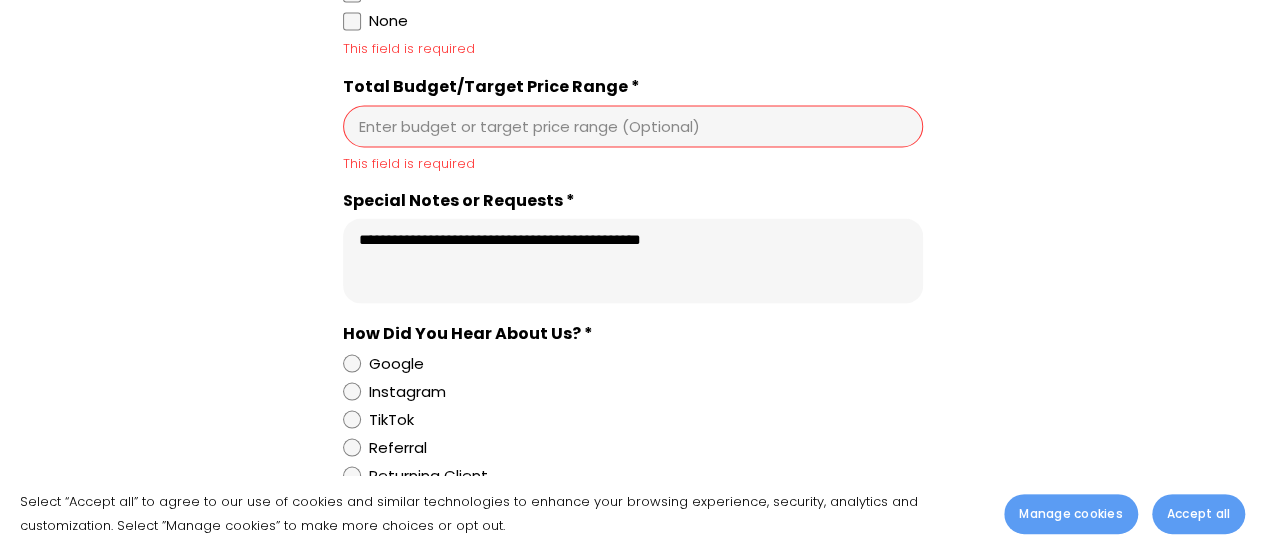 scroll, scrollTop: 1791, scrollLeft: 0, axis: vertical 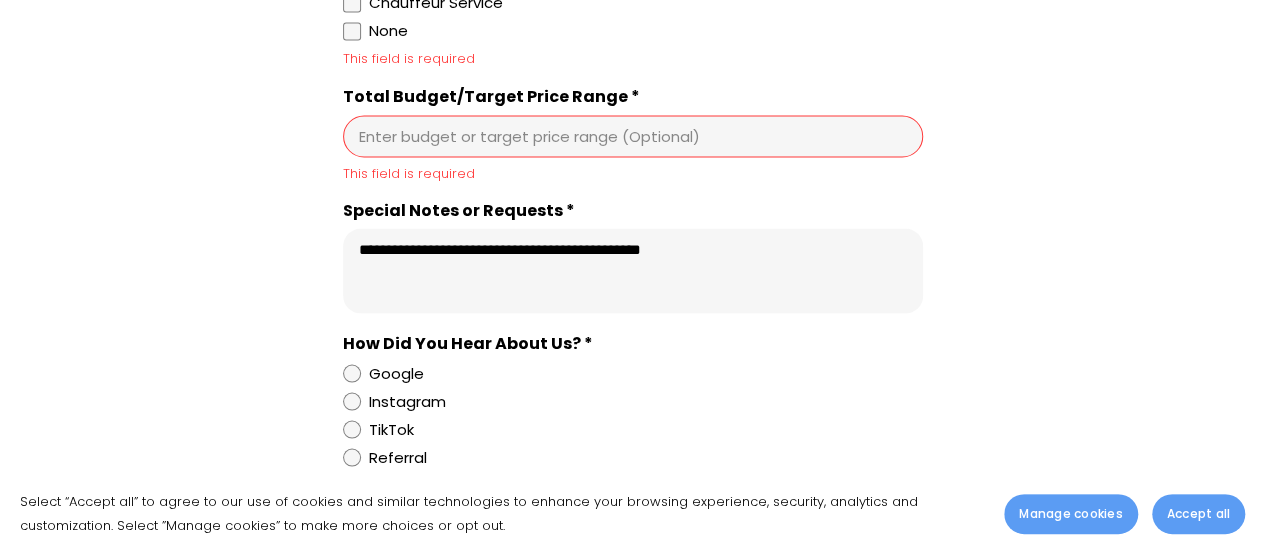 click on "Total Budget/Target Price Range *" at bounding box center (633, 136) 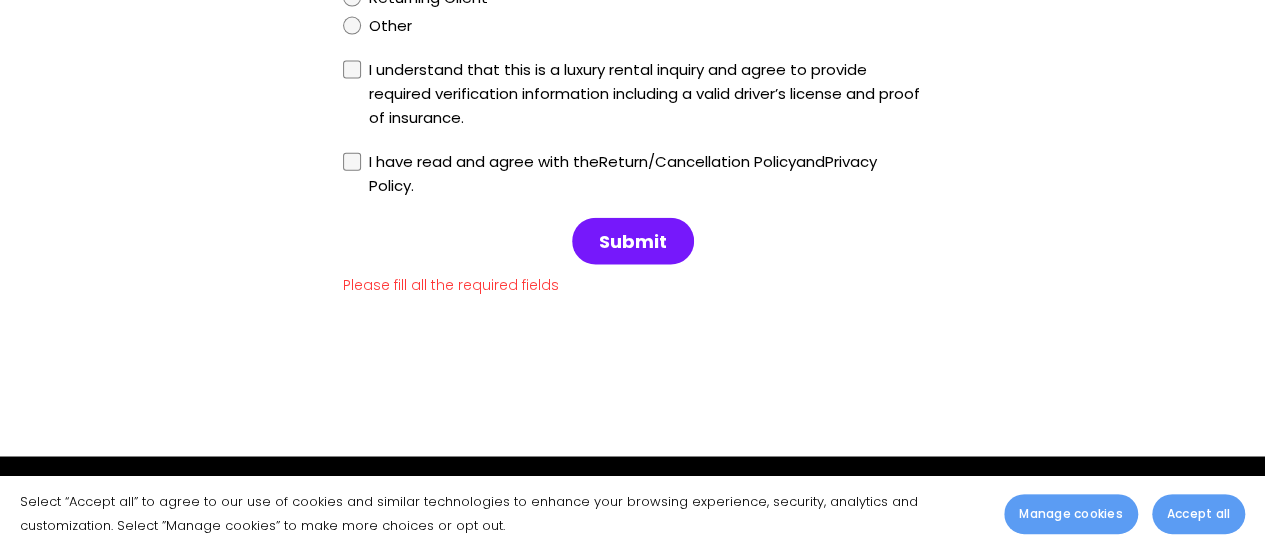 scroll, scrollTop: 2259, scrollLeft: 0, axis: vertical 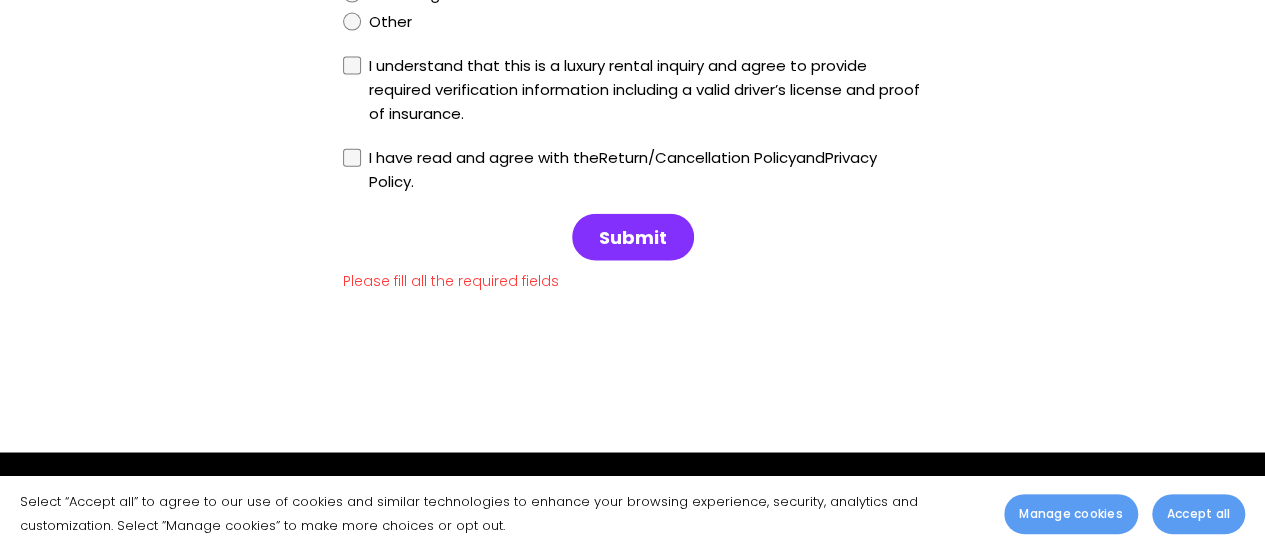 type on "**********" 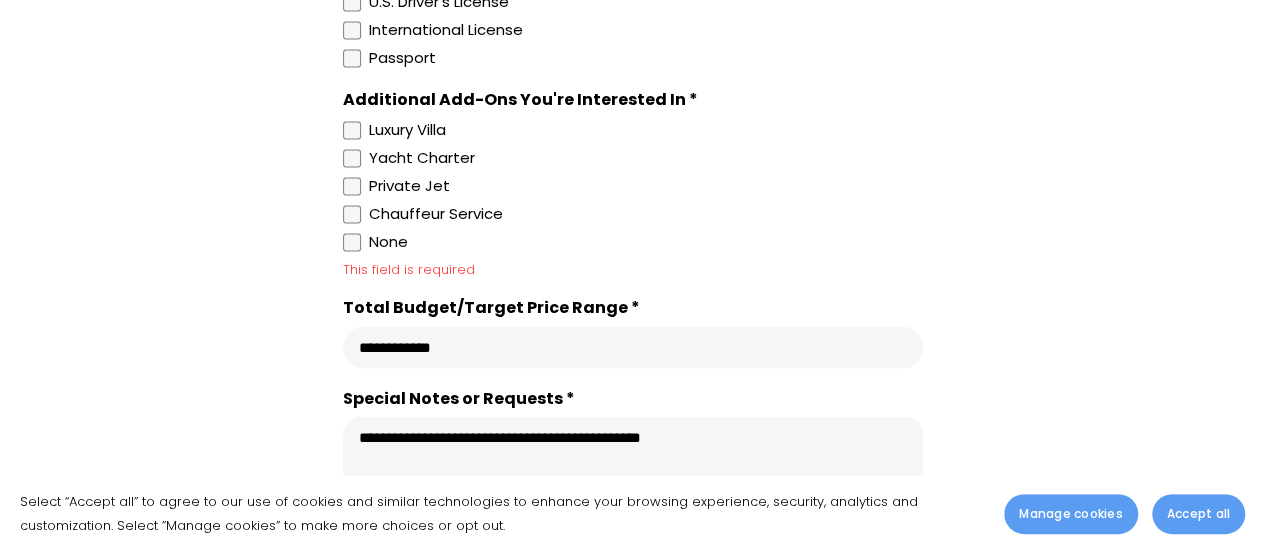 scroll, scrollTop: 1565, scrollLeft: 0, axis: vertical 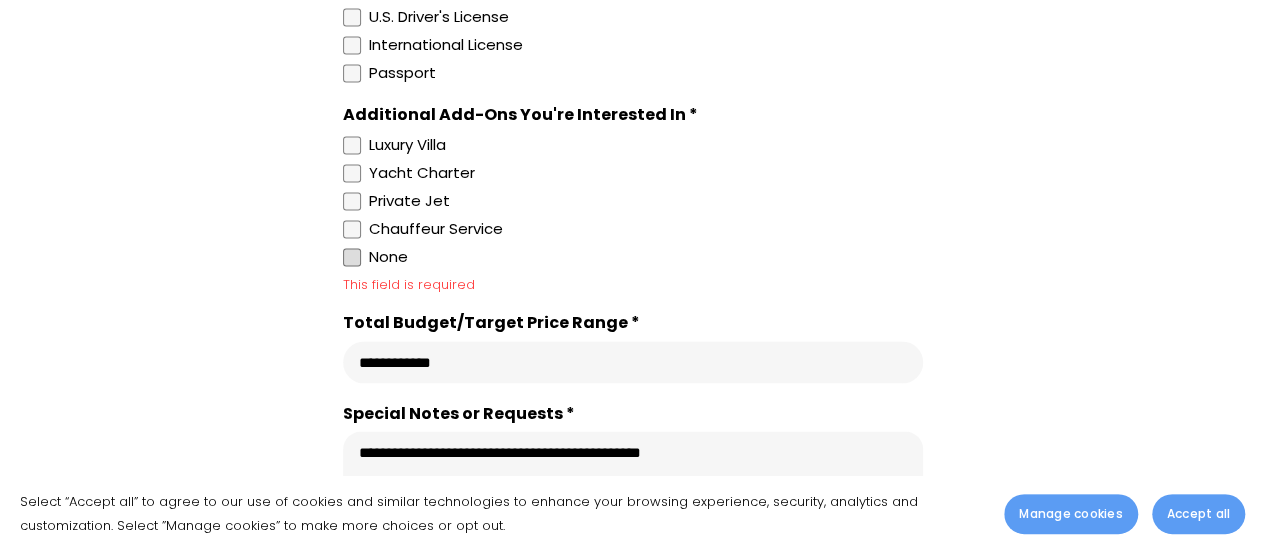 click at bounding box center [352, 257] 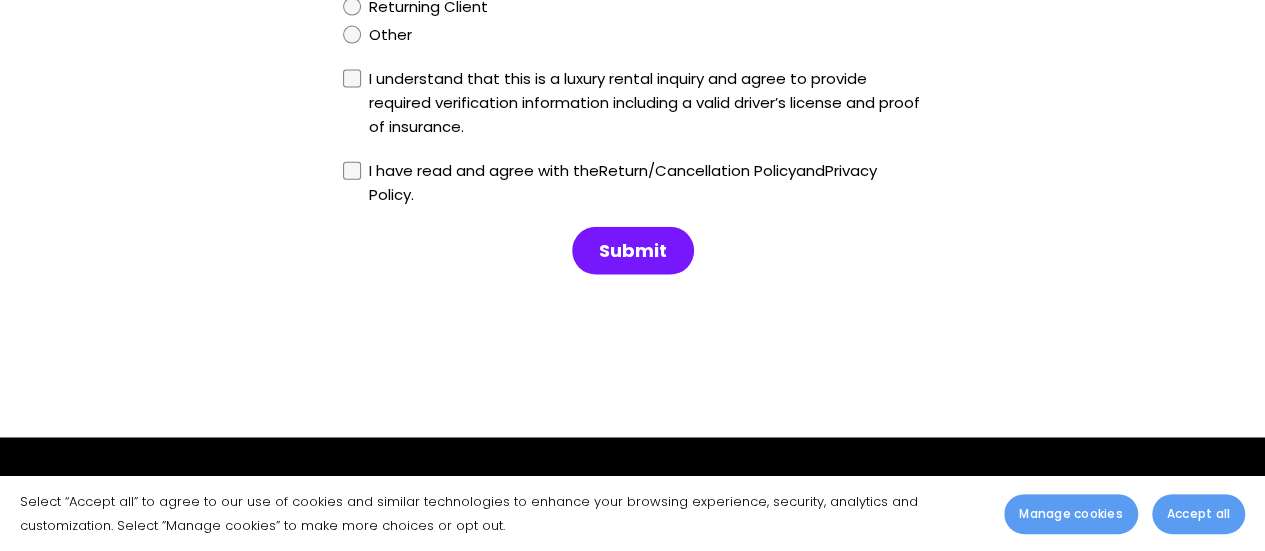 scroll, scrollTop: 2169, scrollLeft: 0, axis: vertical 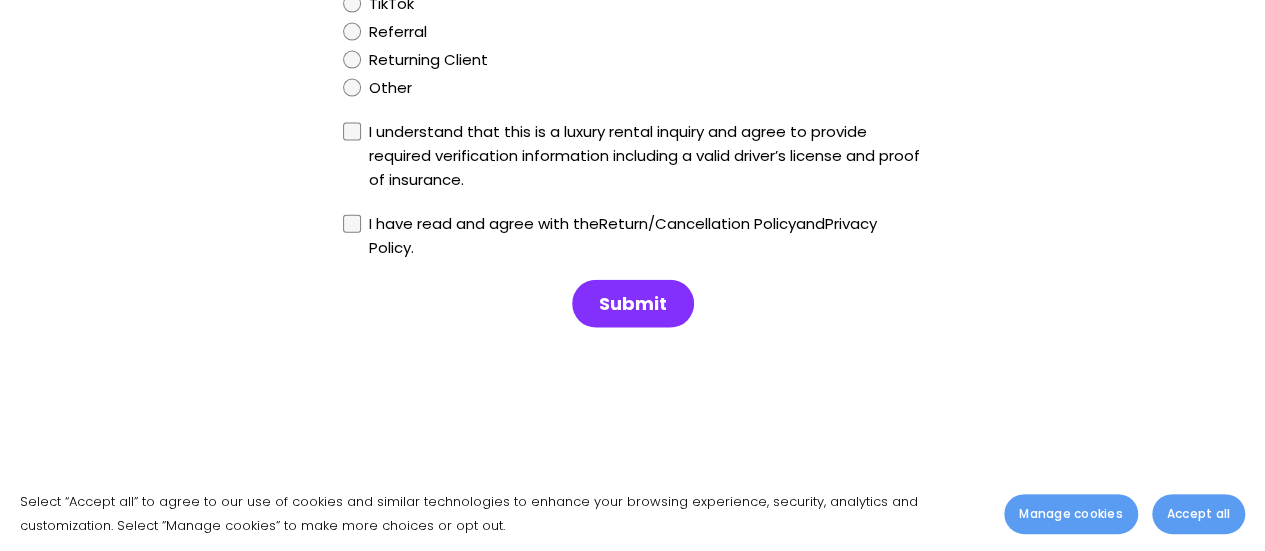 click on "Submit" at bounding box center [633, 304] 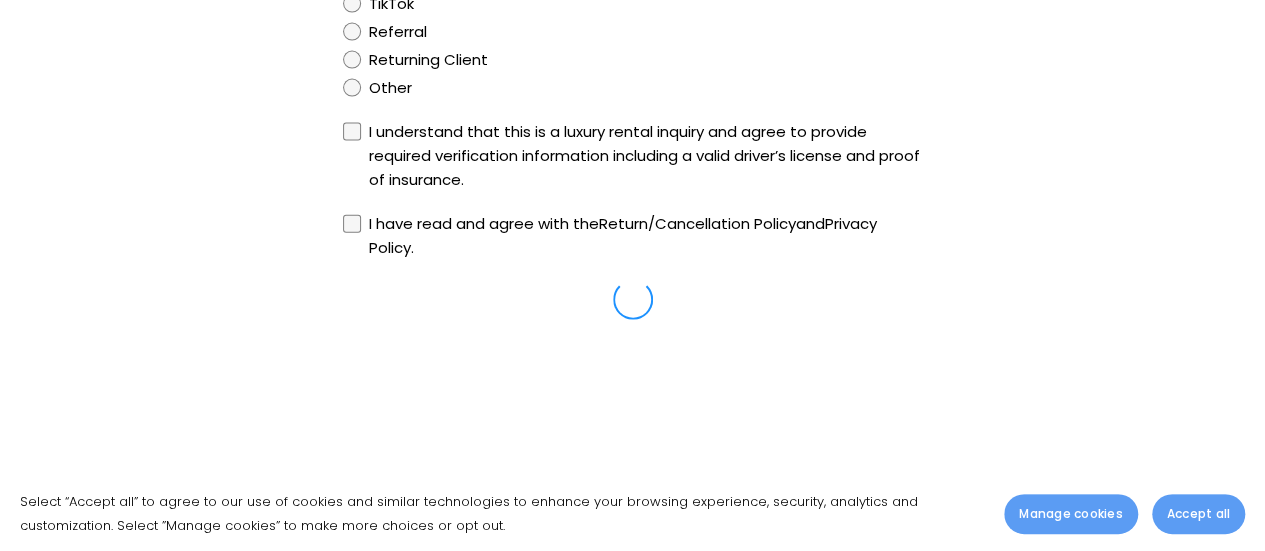 type 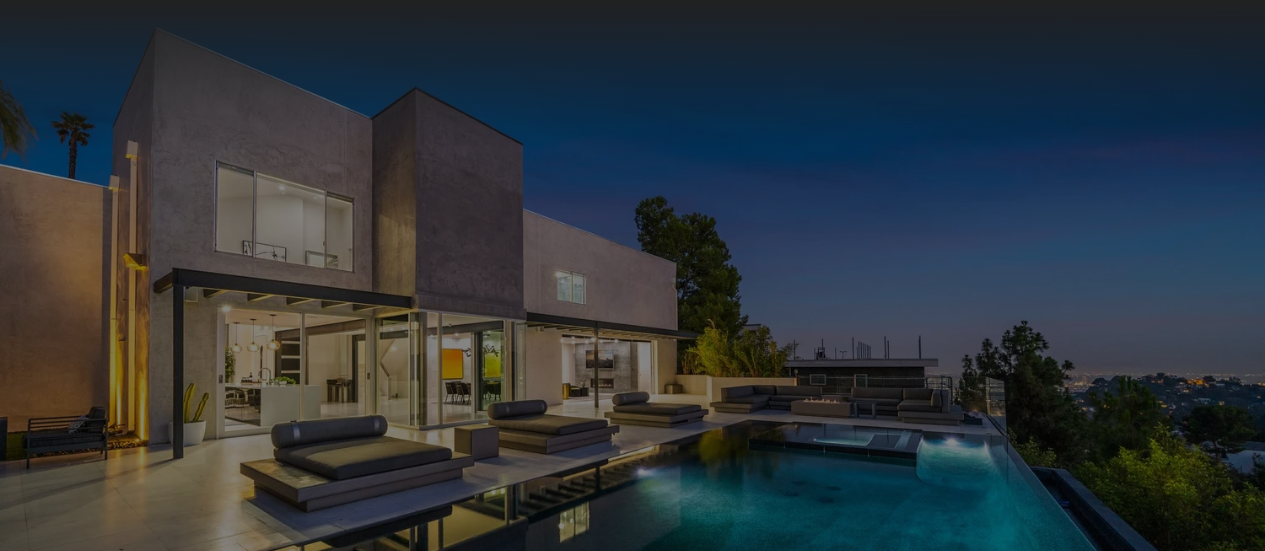 scroll, scrollTop: 0, scrollLeft: 0, axis: both 